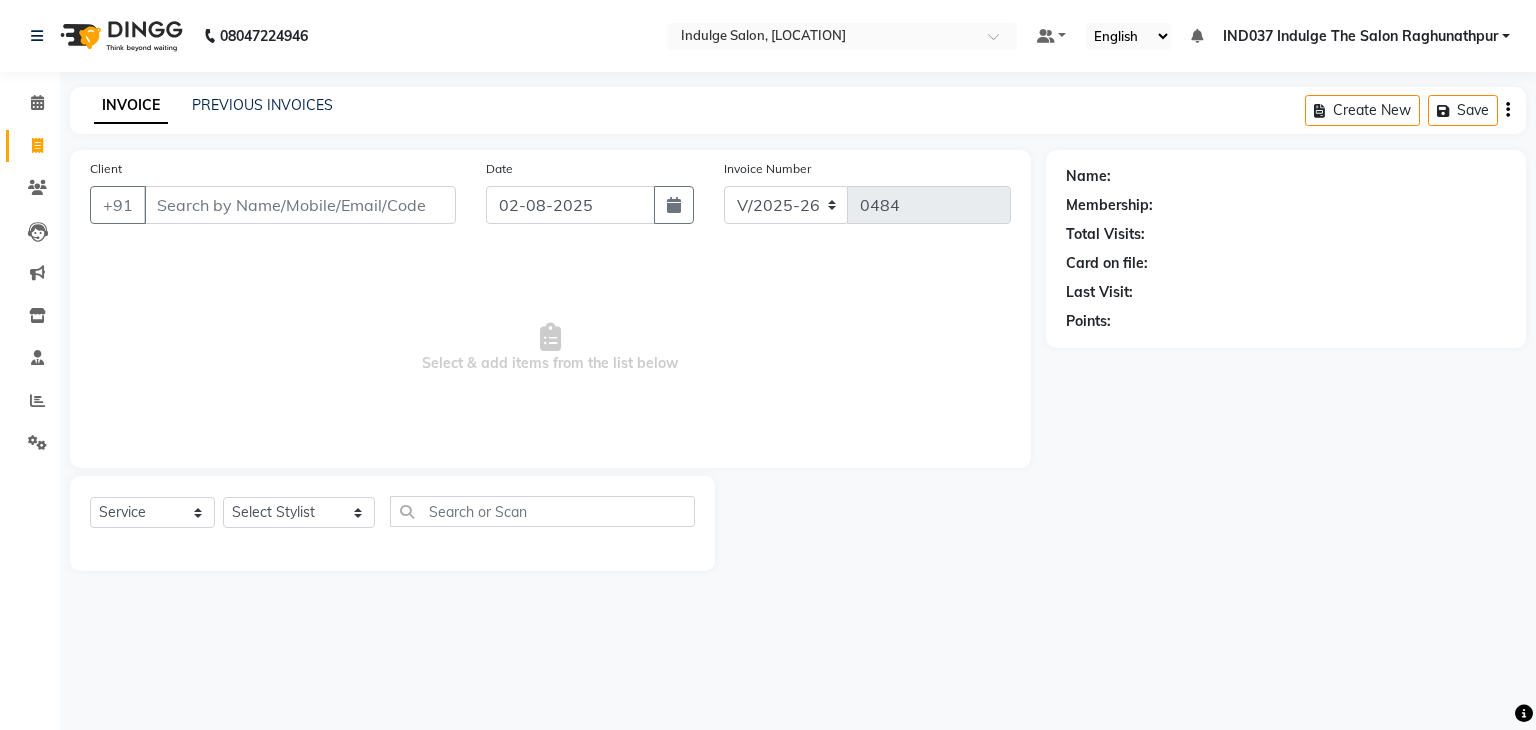 select on "7475" 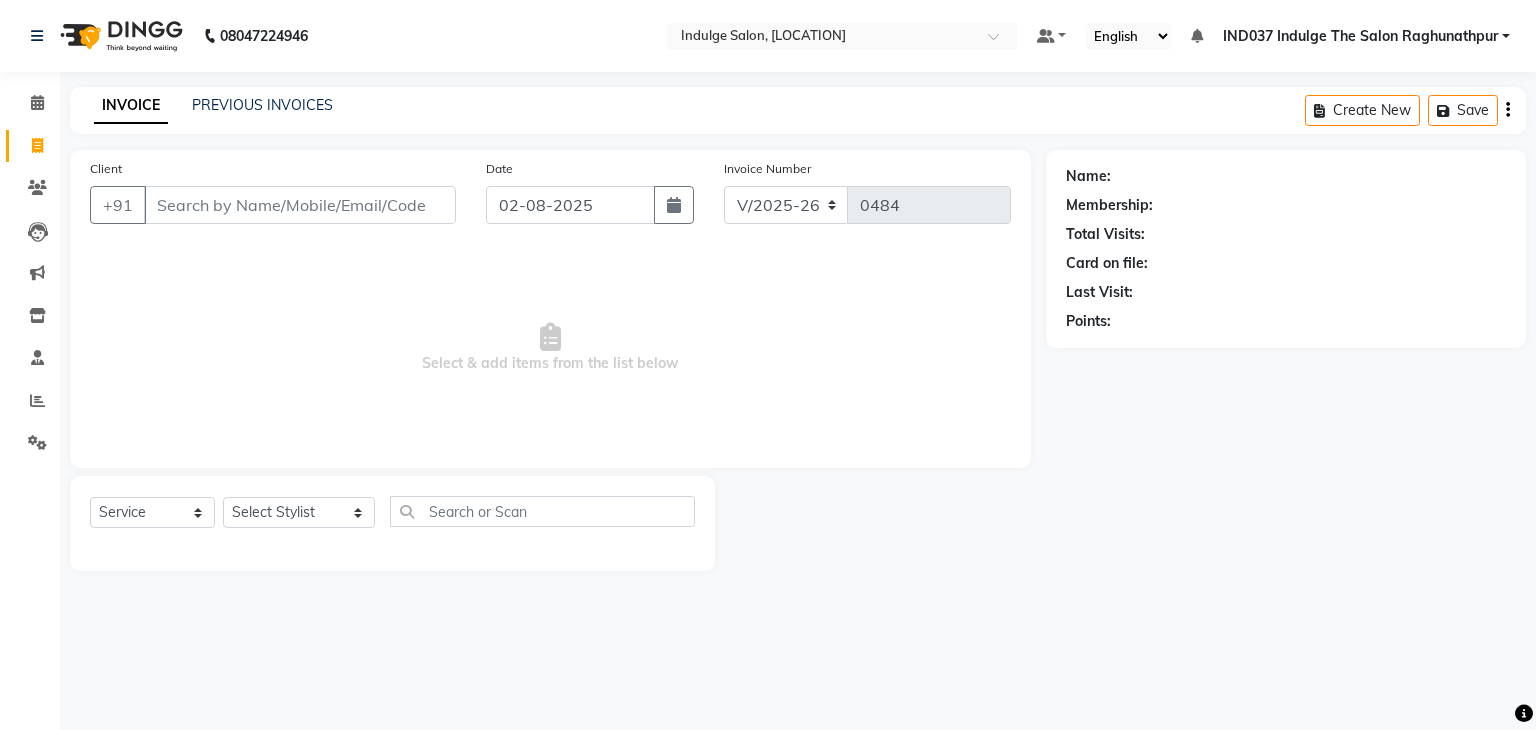 scroll, scrollTop: 0, scrollLeft: 0, axis: both 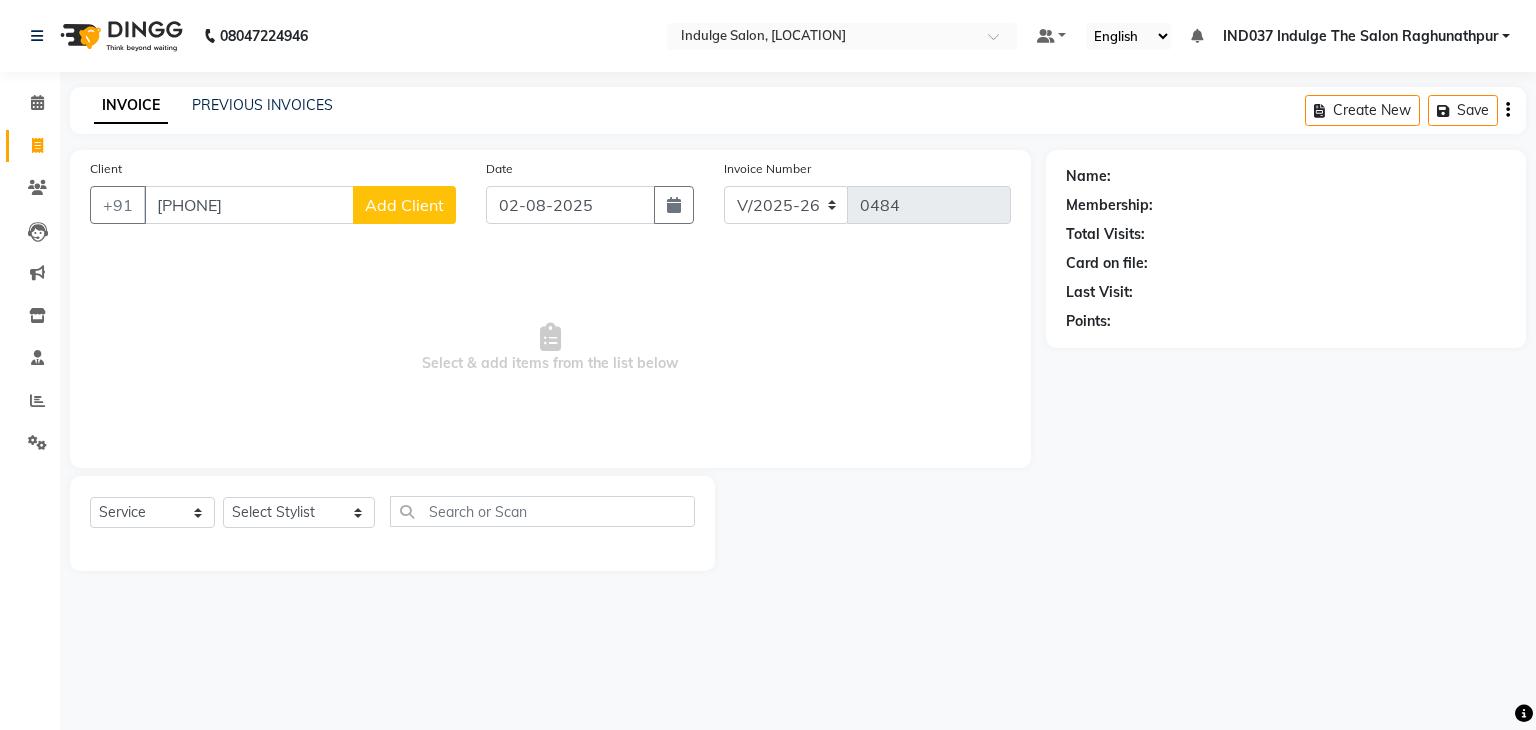 type on "[PHONE]" 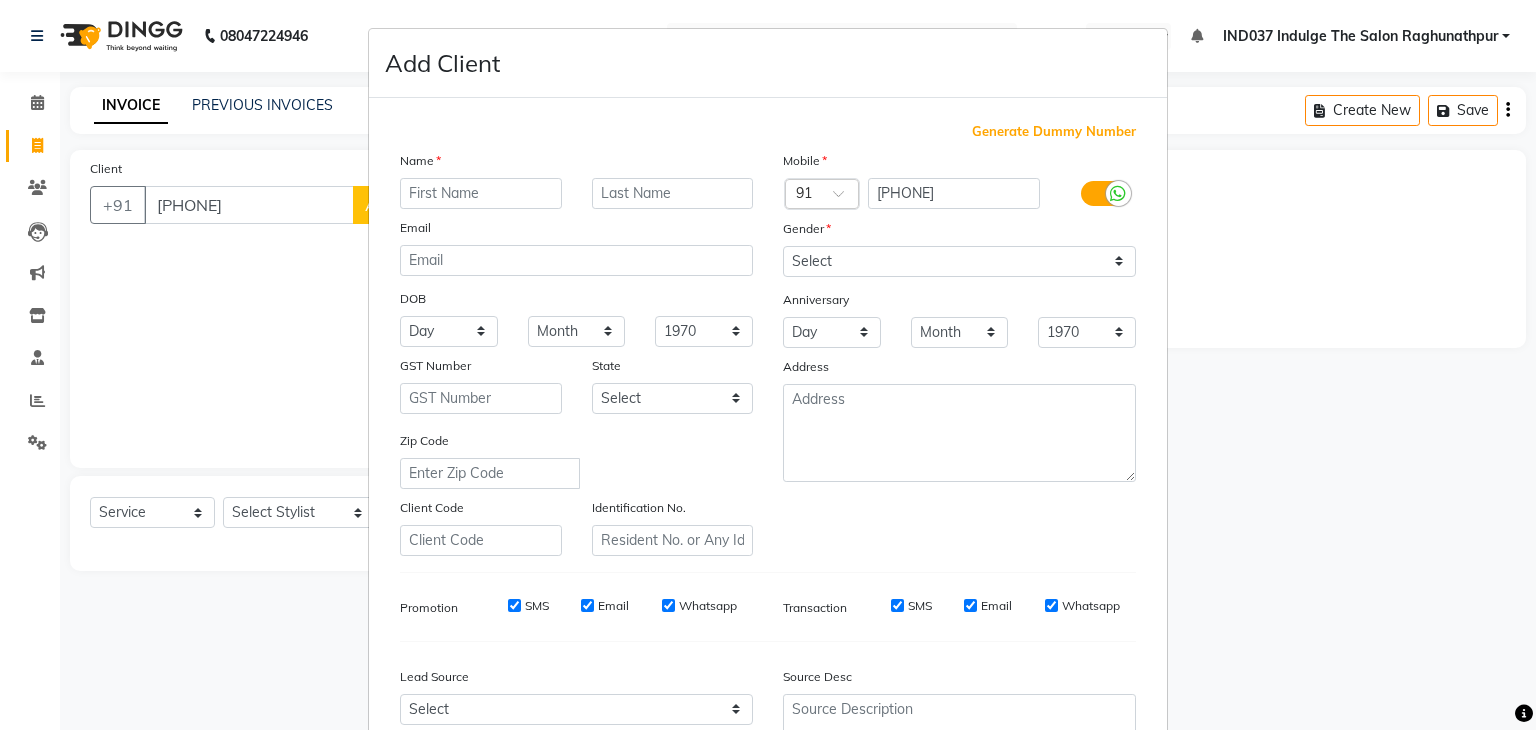 click at bounding box center (481, 193) 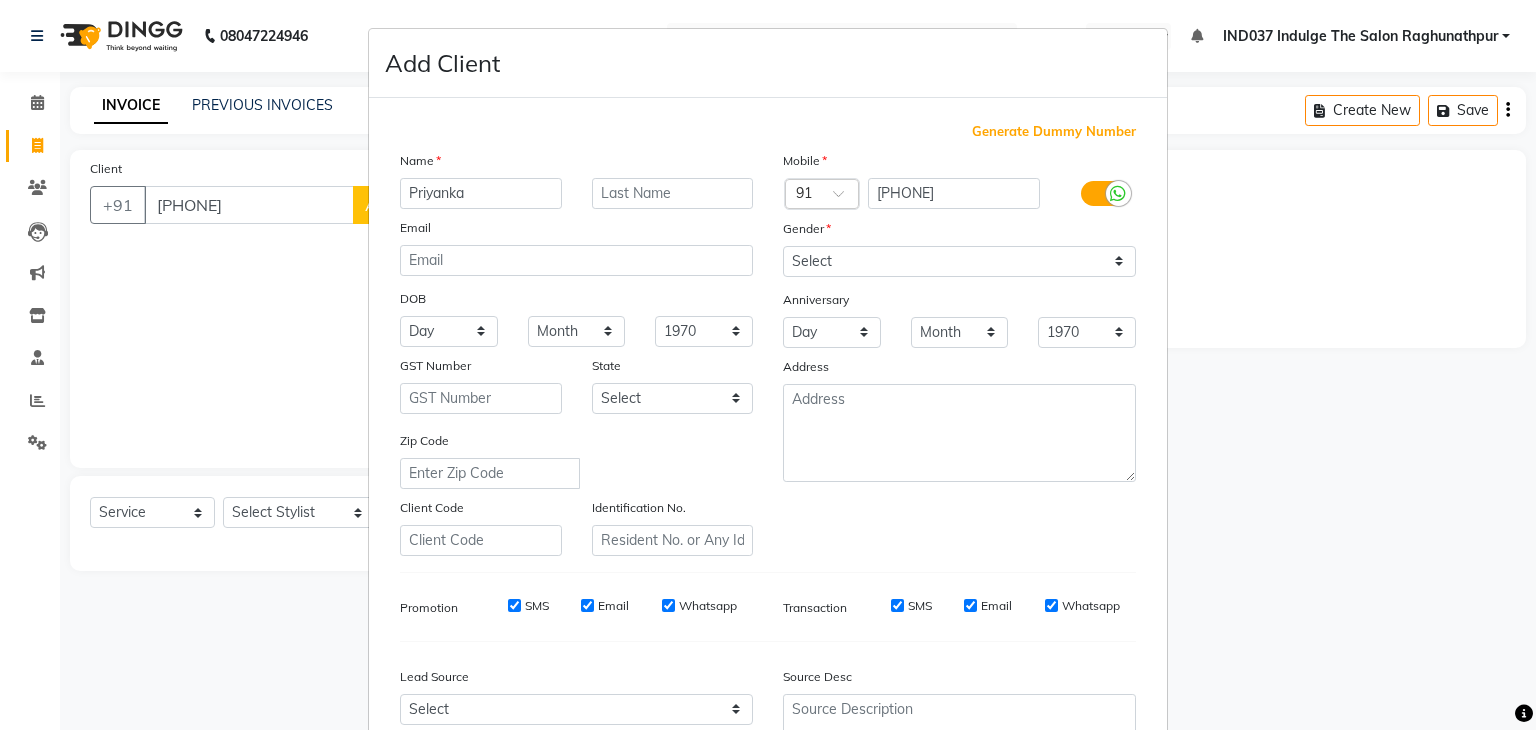 type on "Priyanka" 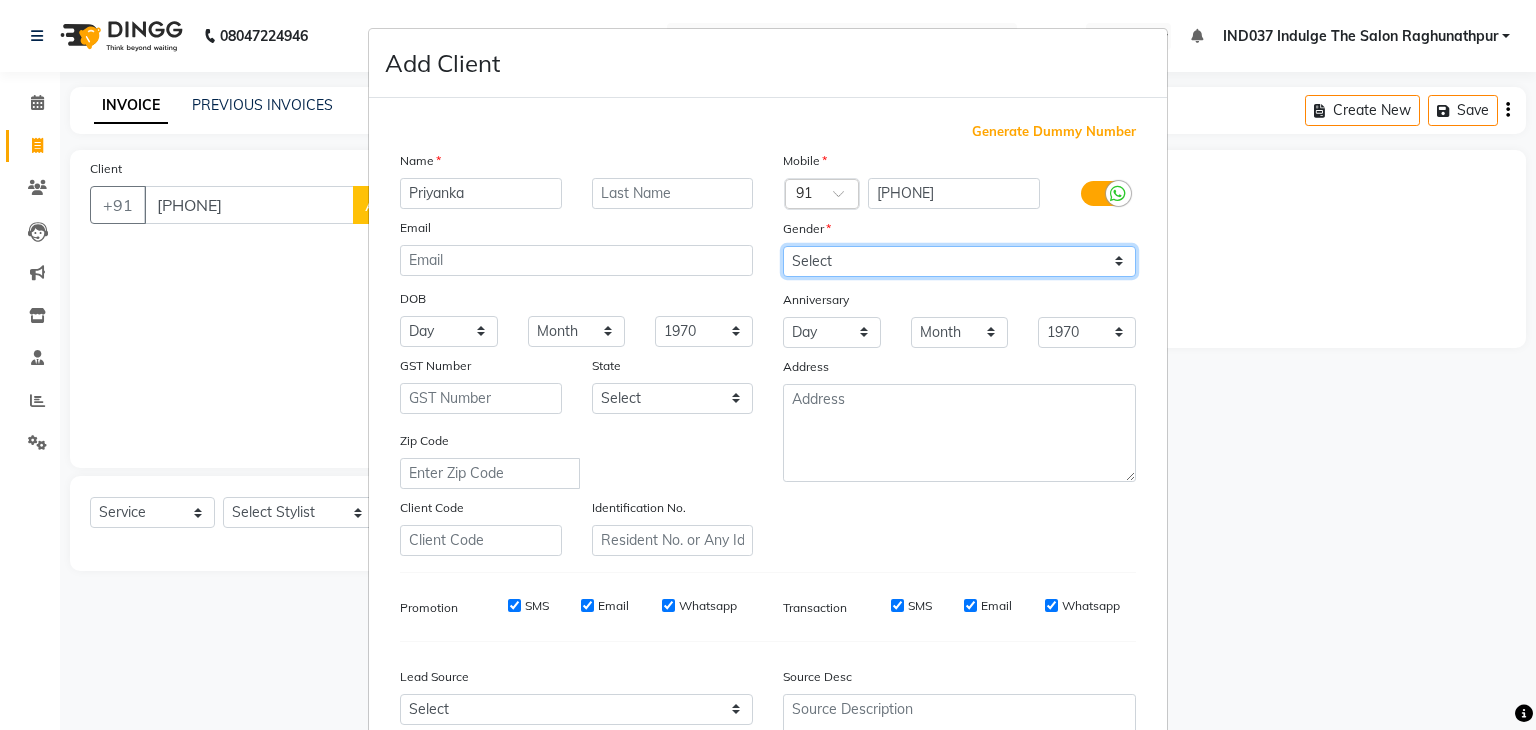 click on "Select Male Female Other Prefer Not To Say" at bounding box center (959, 261) 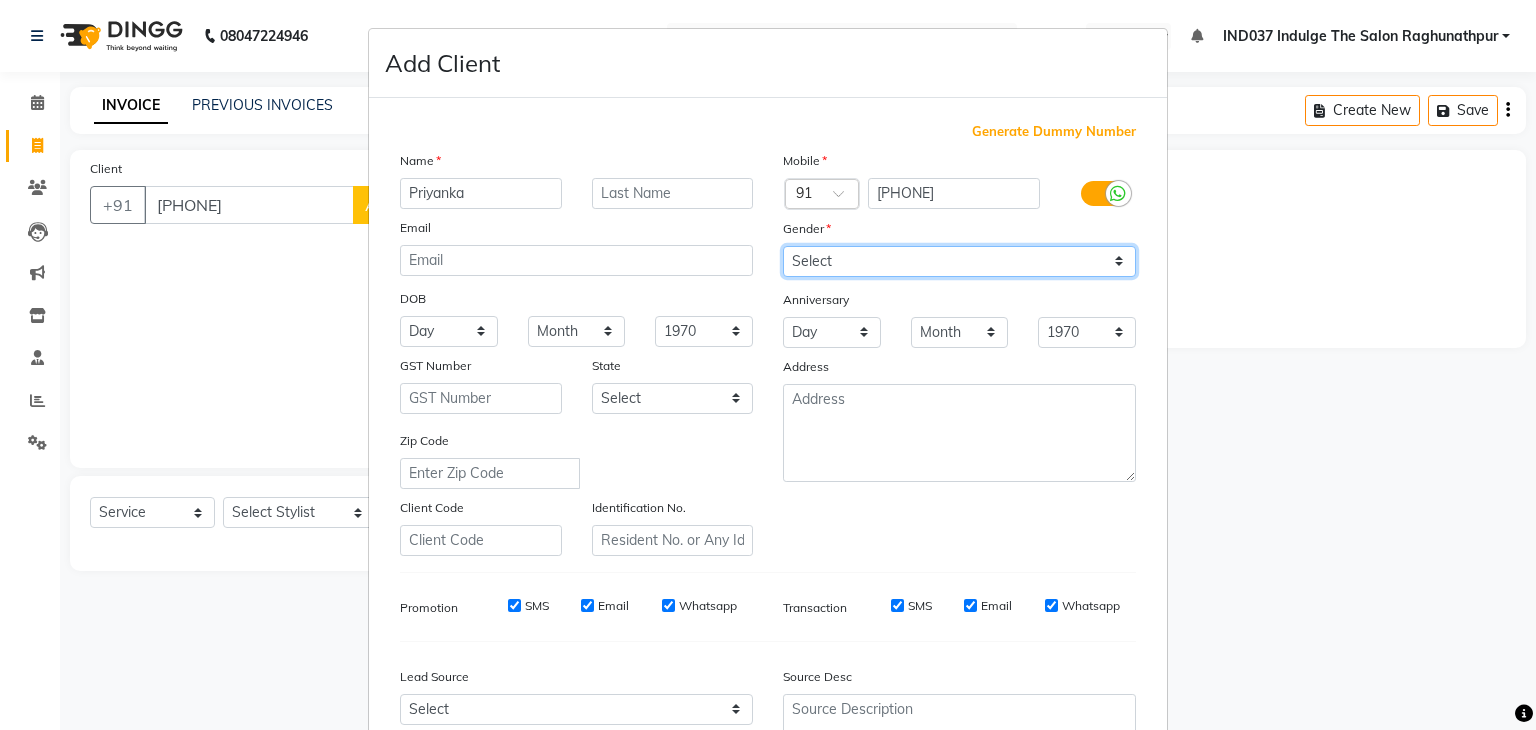 select on "female" 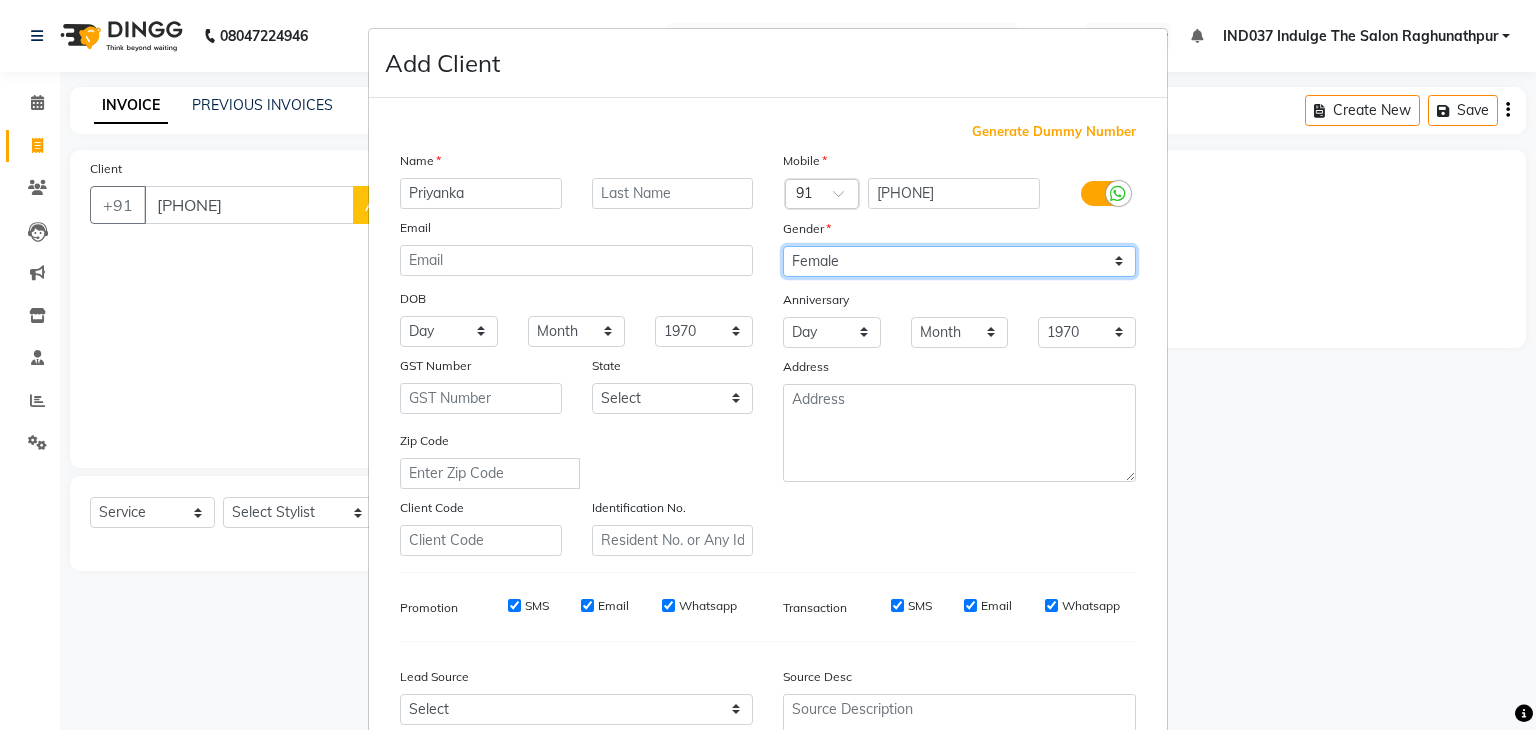 click on "Select Male Female Other Prefer Not To Say" at bounding box center (959, 261) 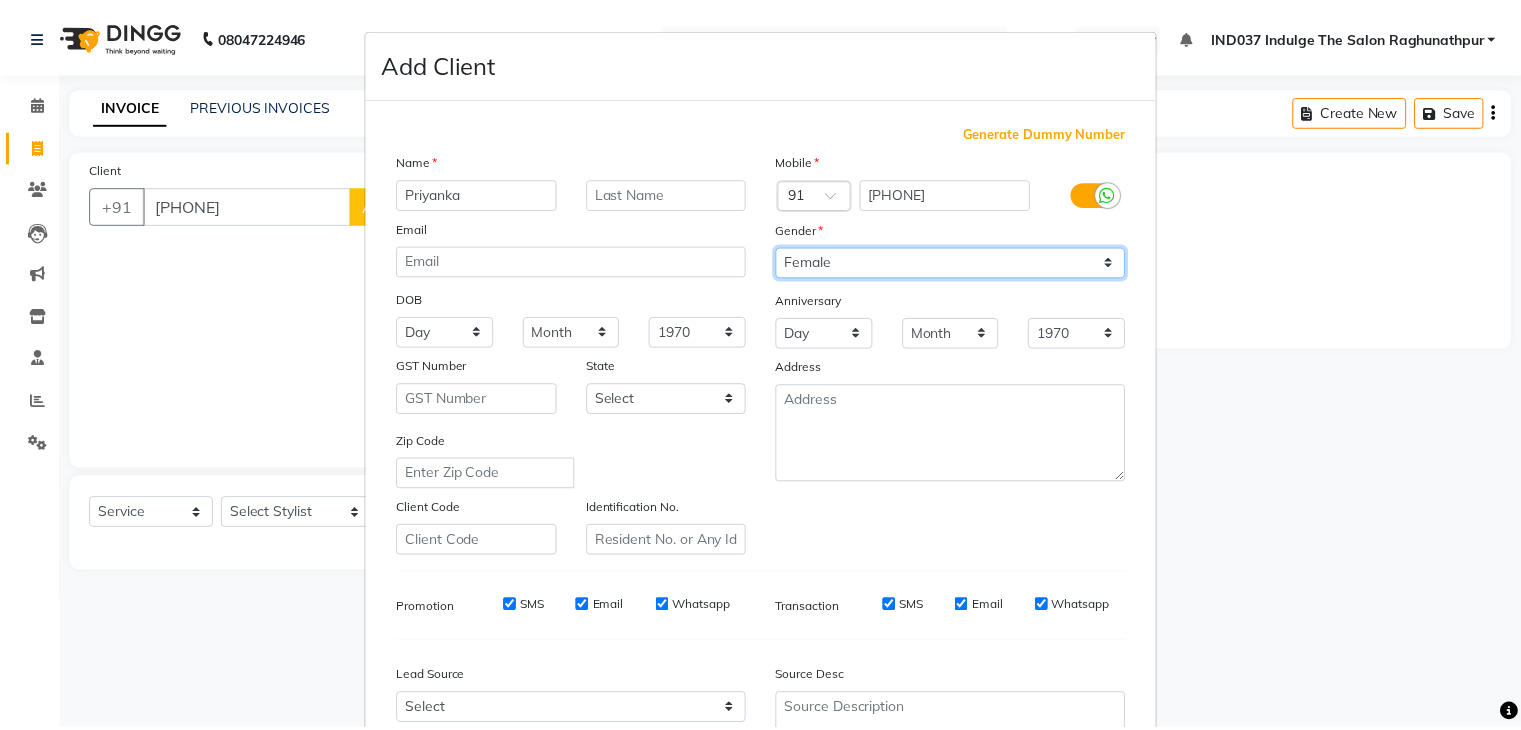 scroll, scrollTop: 203, scrollLeft: 0, axis: vertical 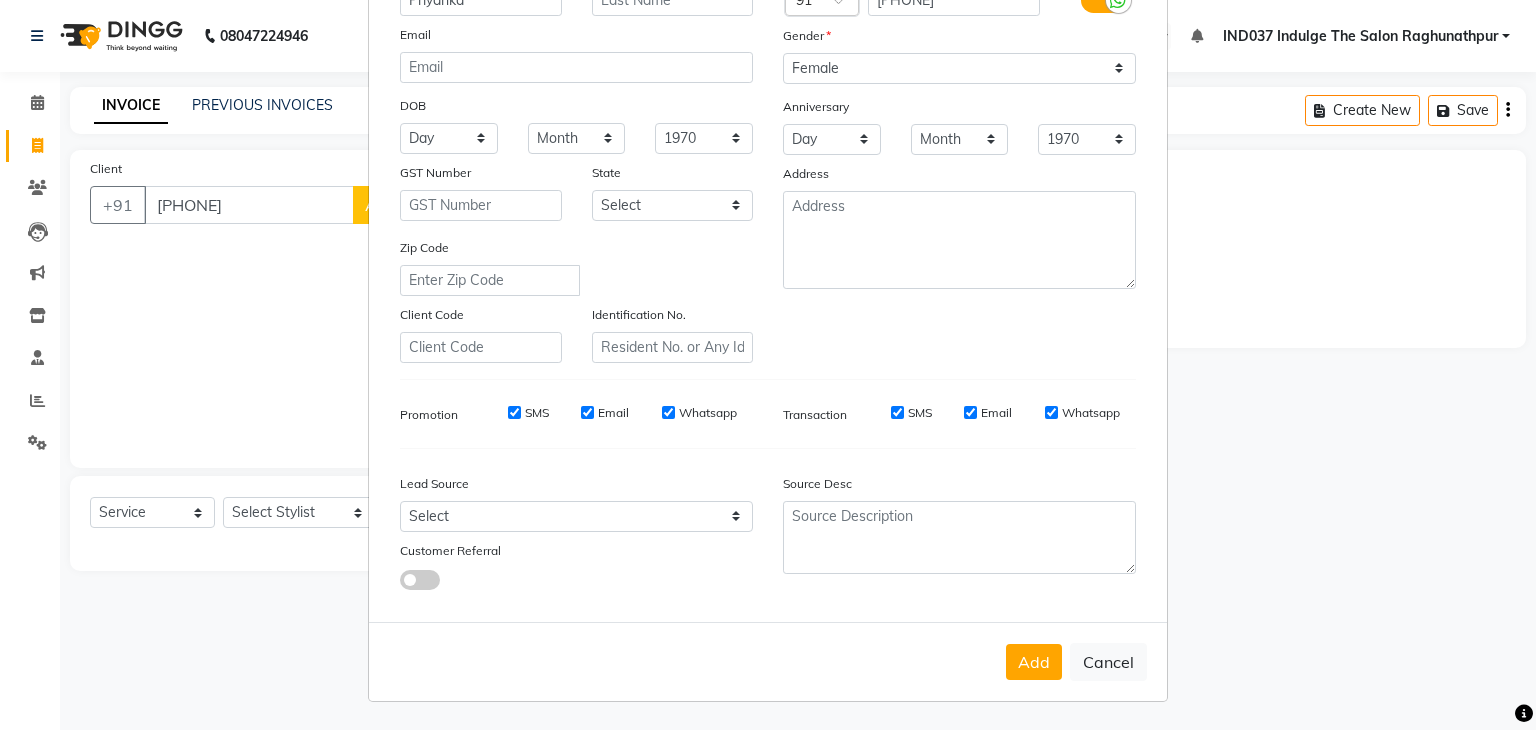 click on "Email" at bounding box center [988, 413] 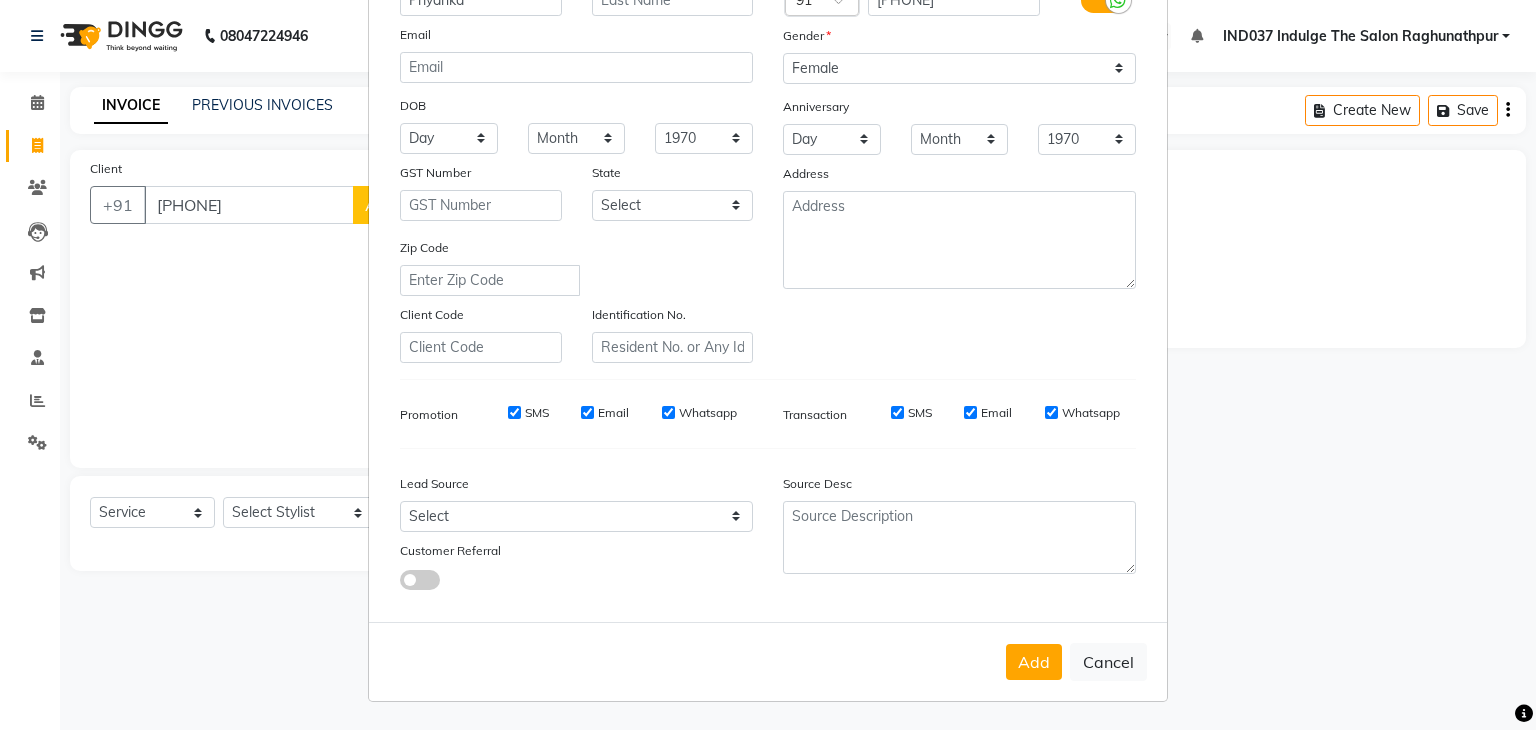 click on "Email" at bounding box center (970, 412) 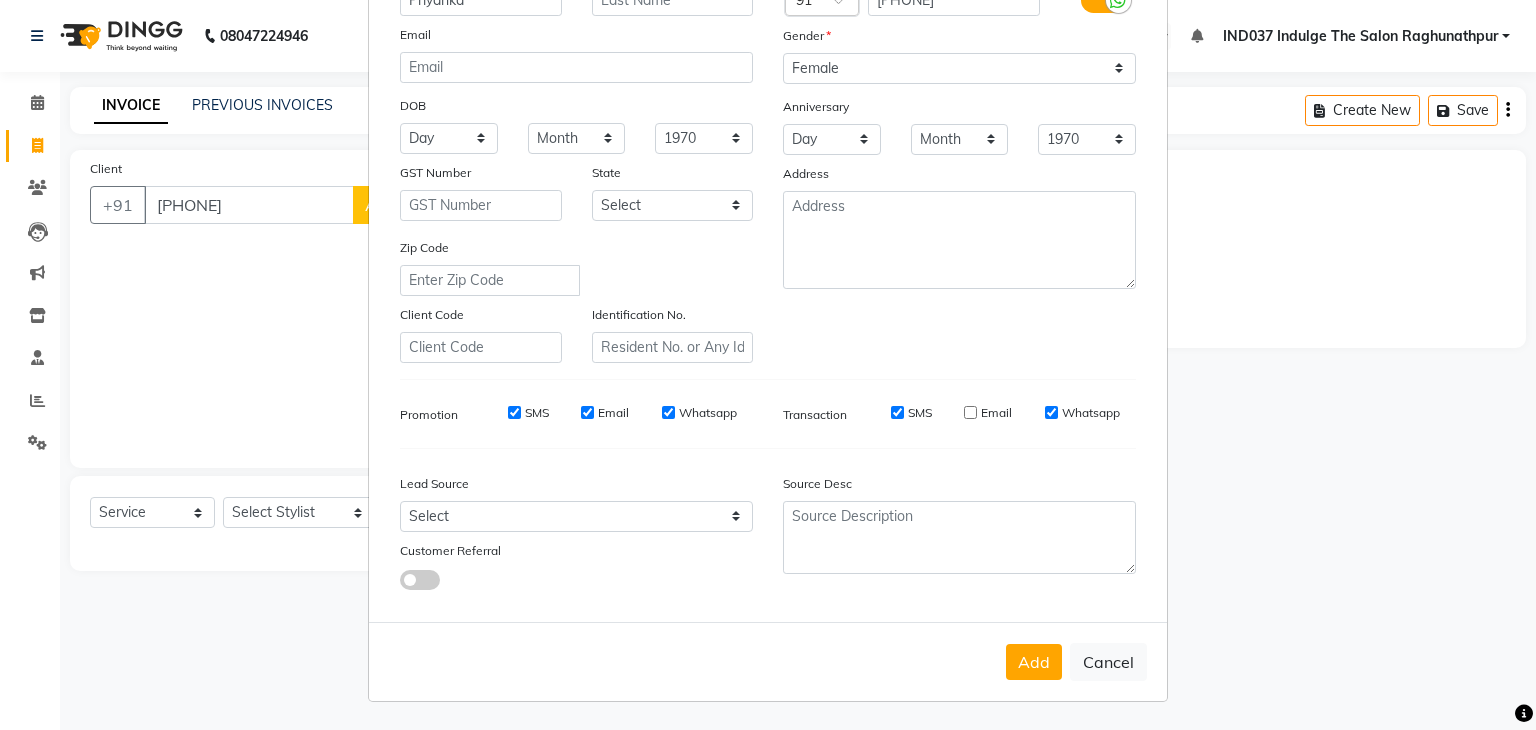 click on "Email" at bounding box center (587, 412) 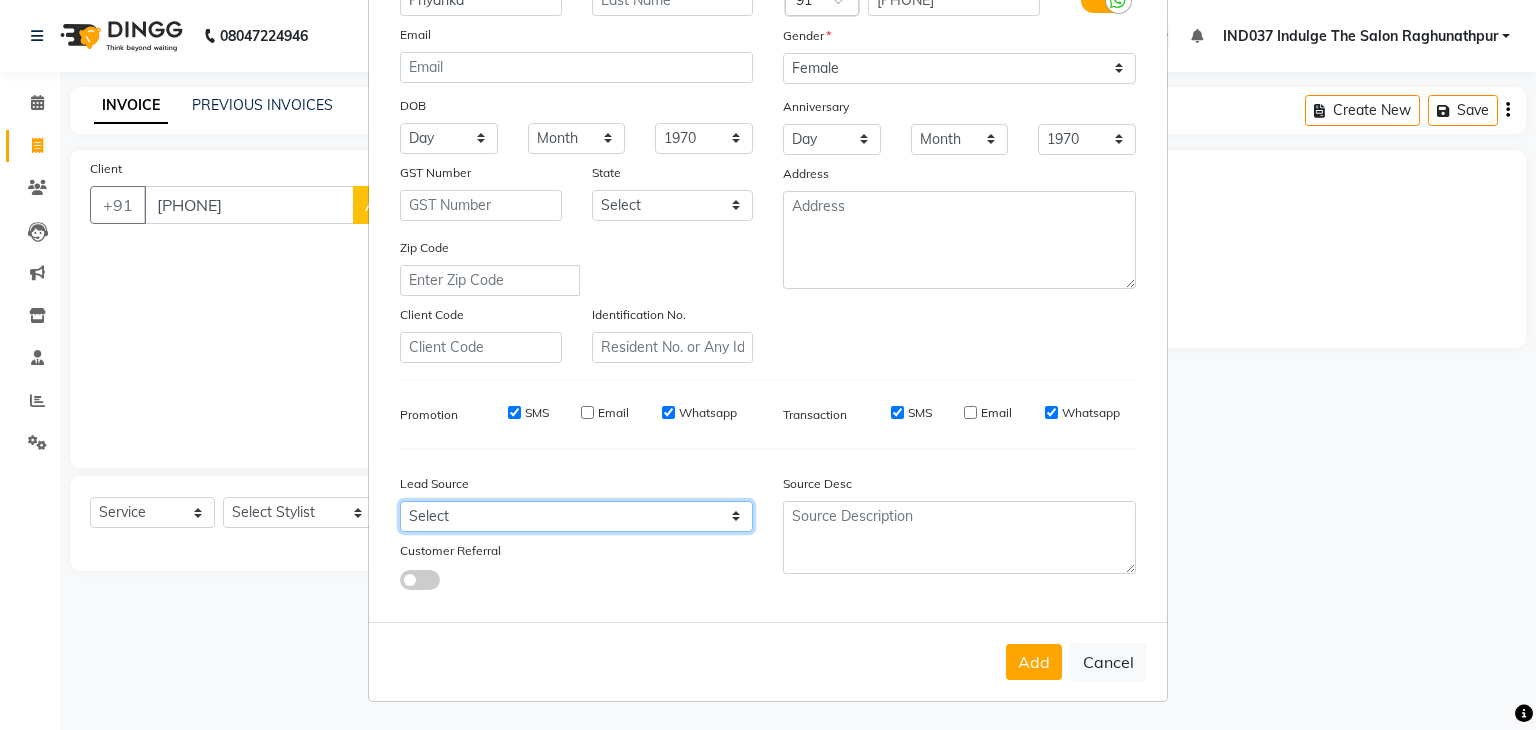 click on "Select Walk-in Referral Internet Friend Word of Mouth Advertisement Facebook JustDial Google Other" at bounding box center [576, 516] 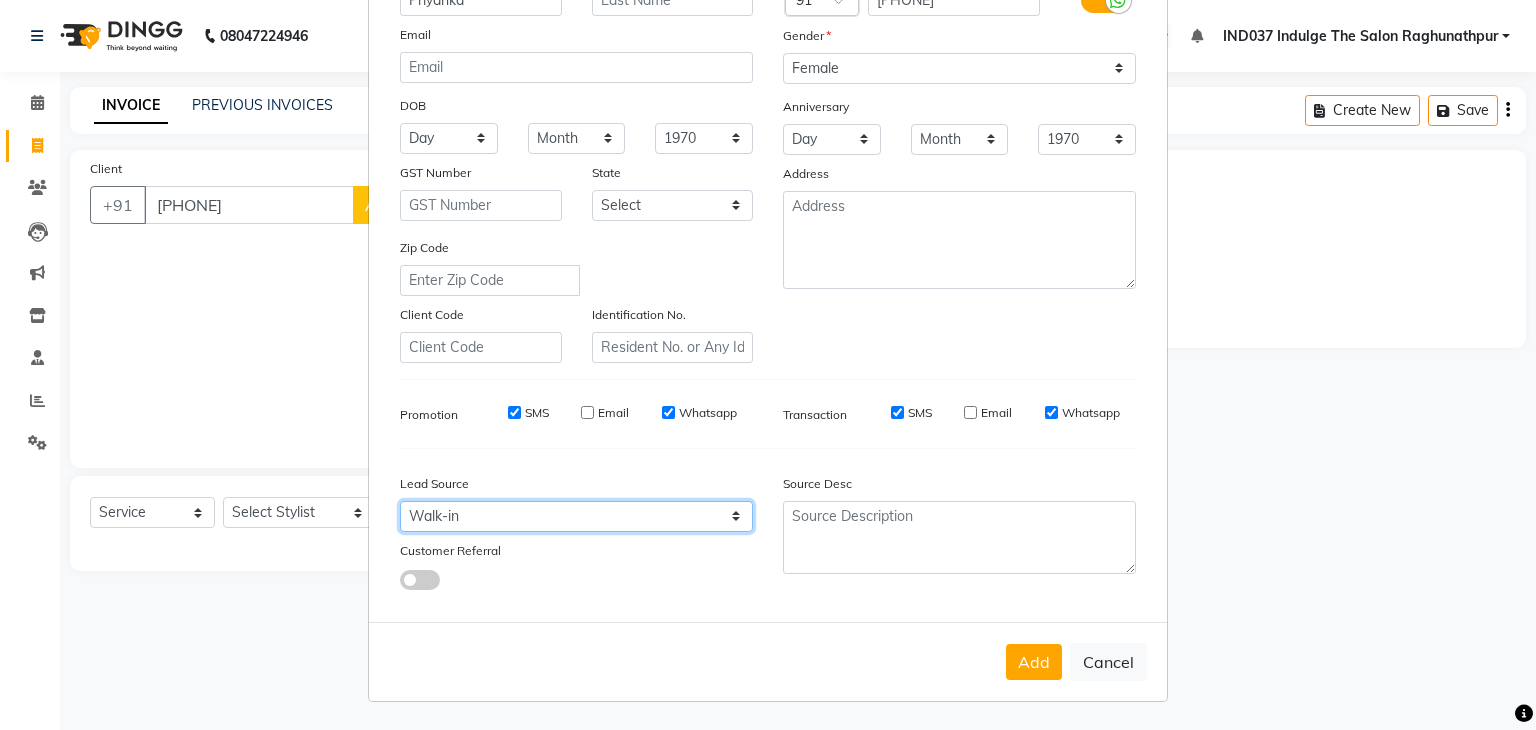 click on "Select Walk-in Referral Internet Friend Word of Mouth Advertisement Facebook JustDial Google Other" at bounding box center (576, 516) 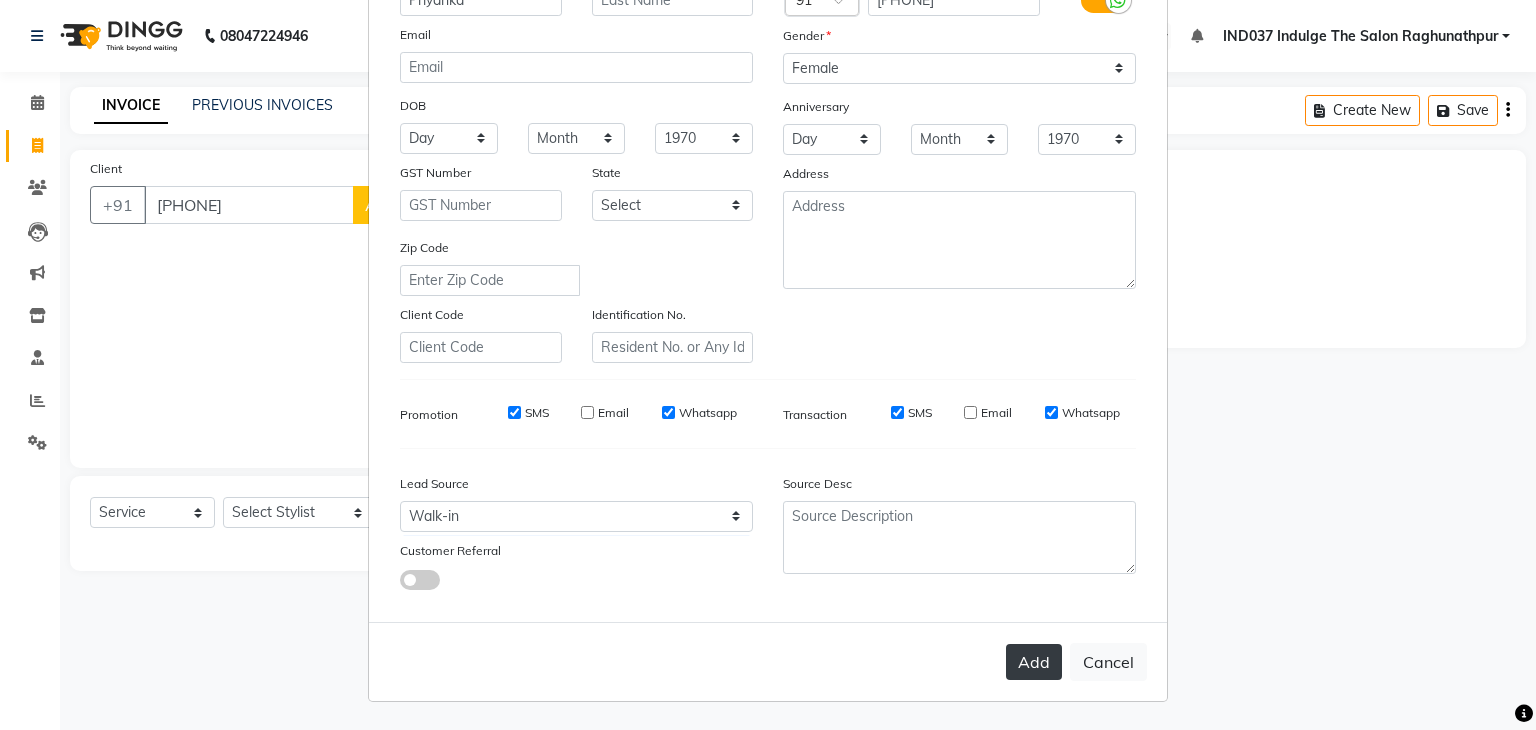 click on "Add" at bounding box center (1034, 662) 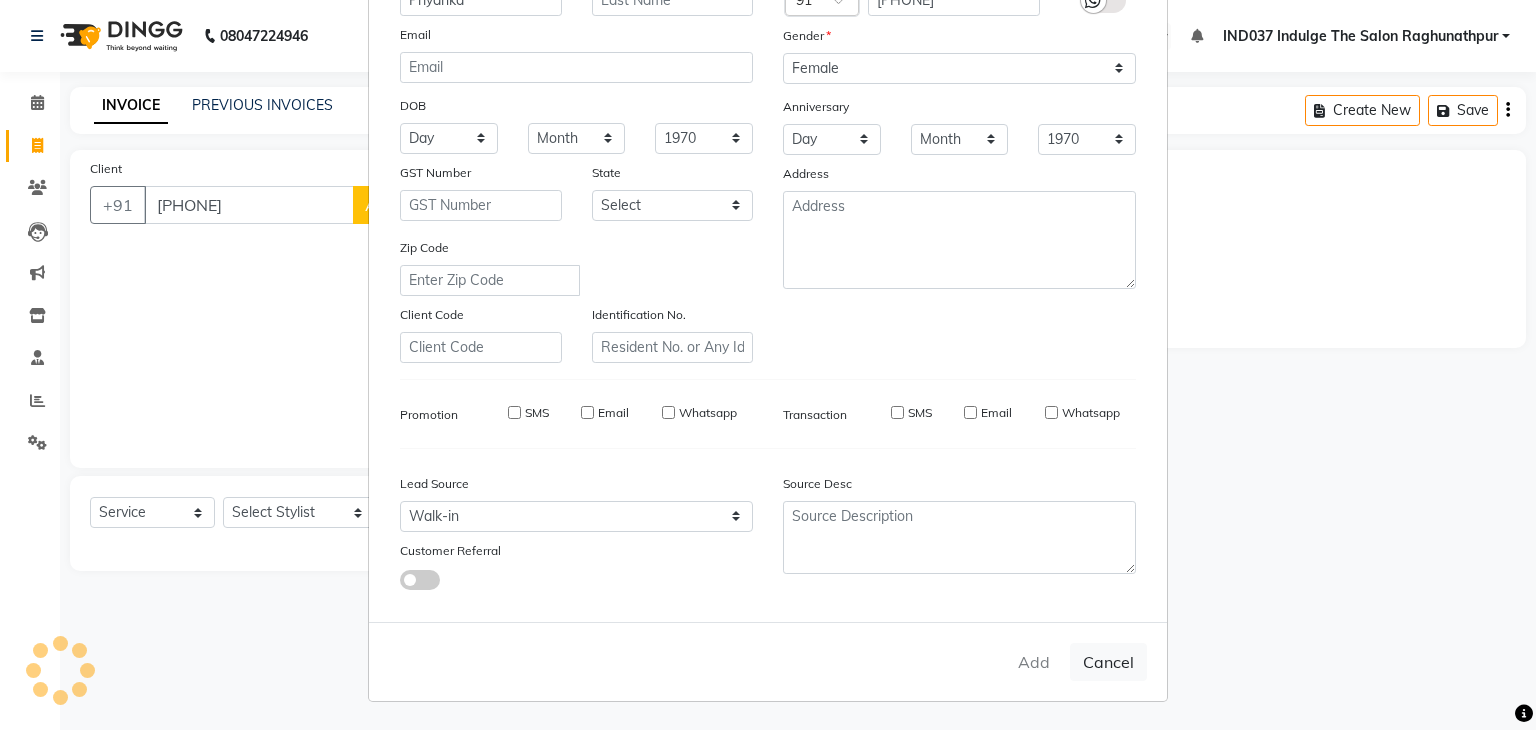 type 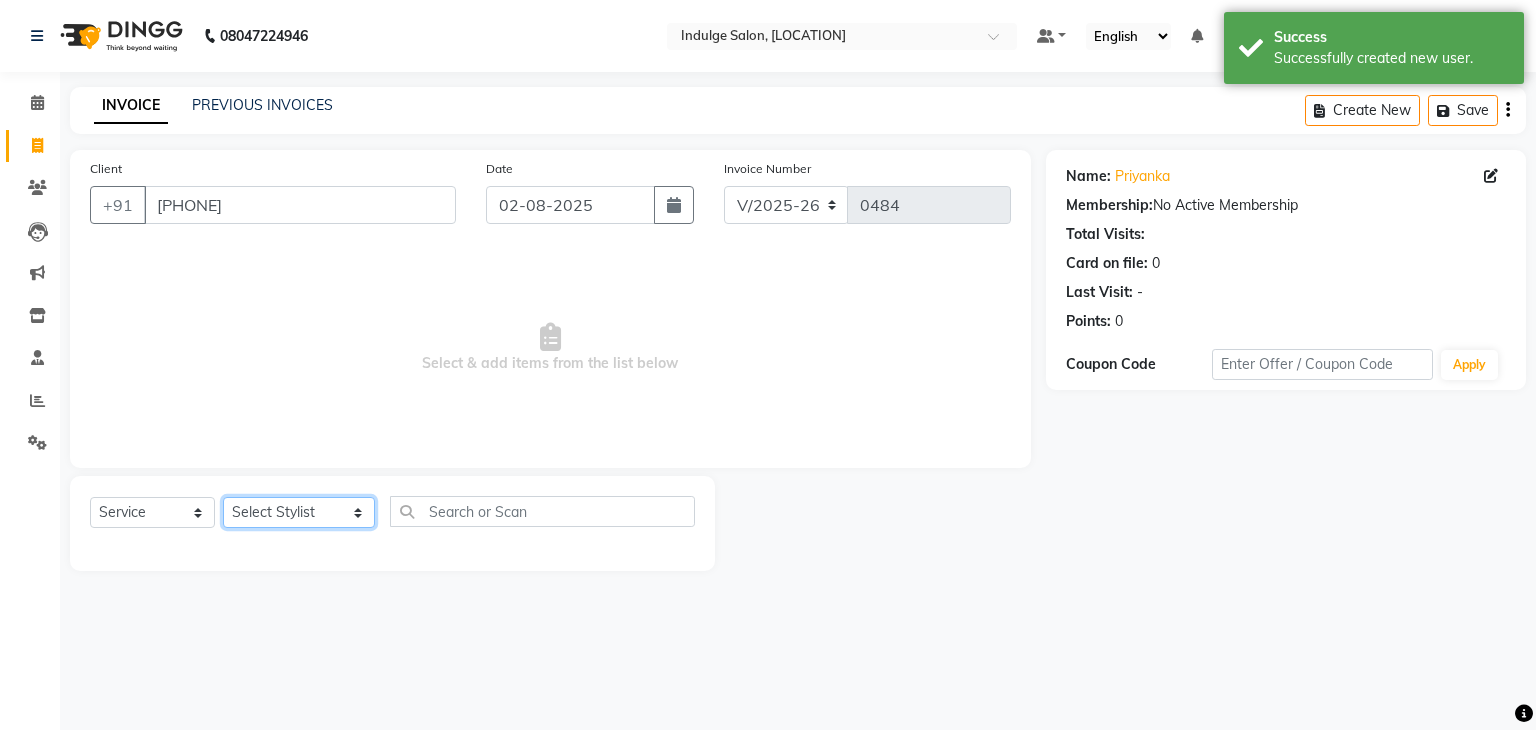 click on "Select Stylist Amir Ethan Happy IND037 Indulge The Salon Raghunathpur kartikey Nazia partha Rehan Roshan Sameer  shivangi  SWATI" 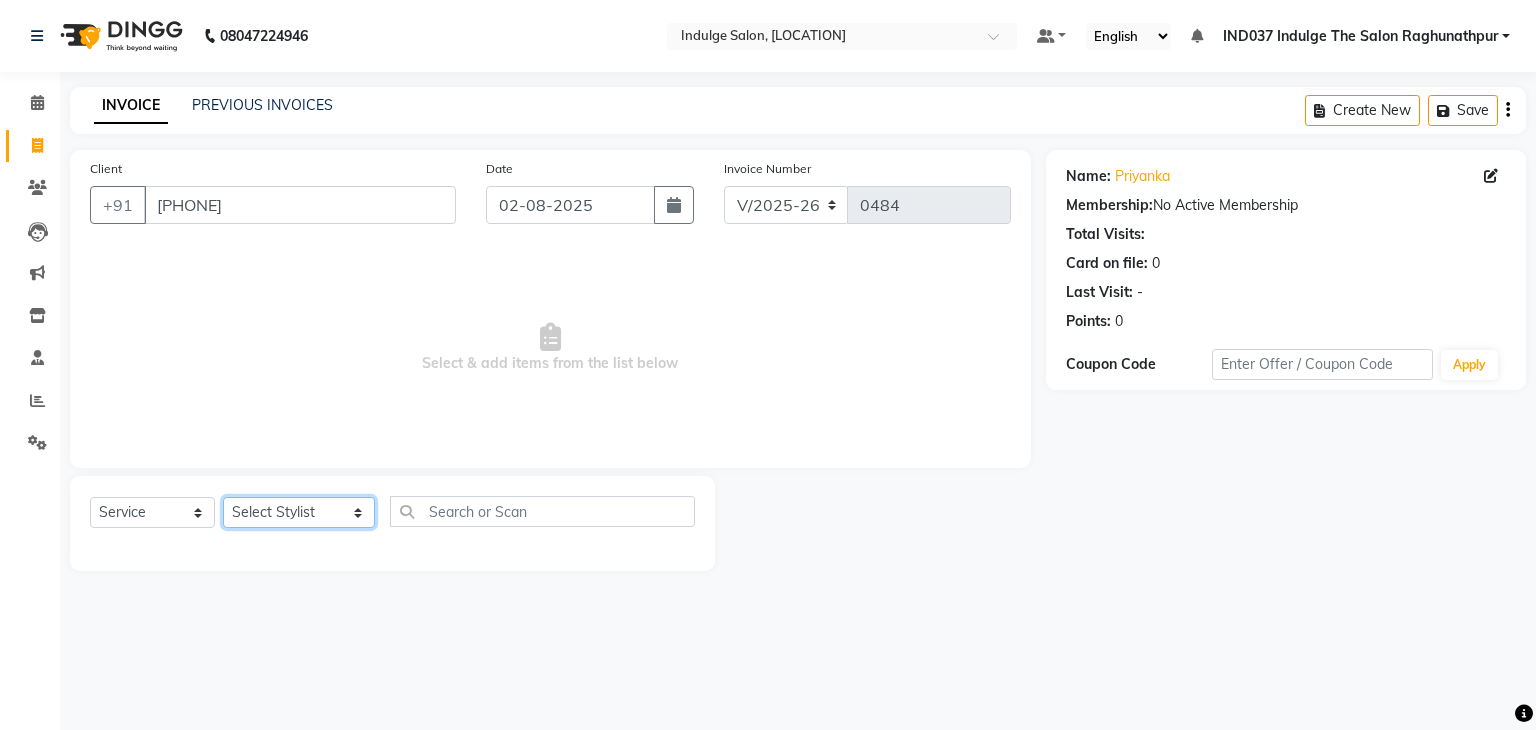 select on "66312" 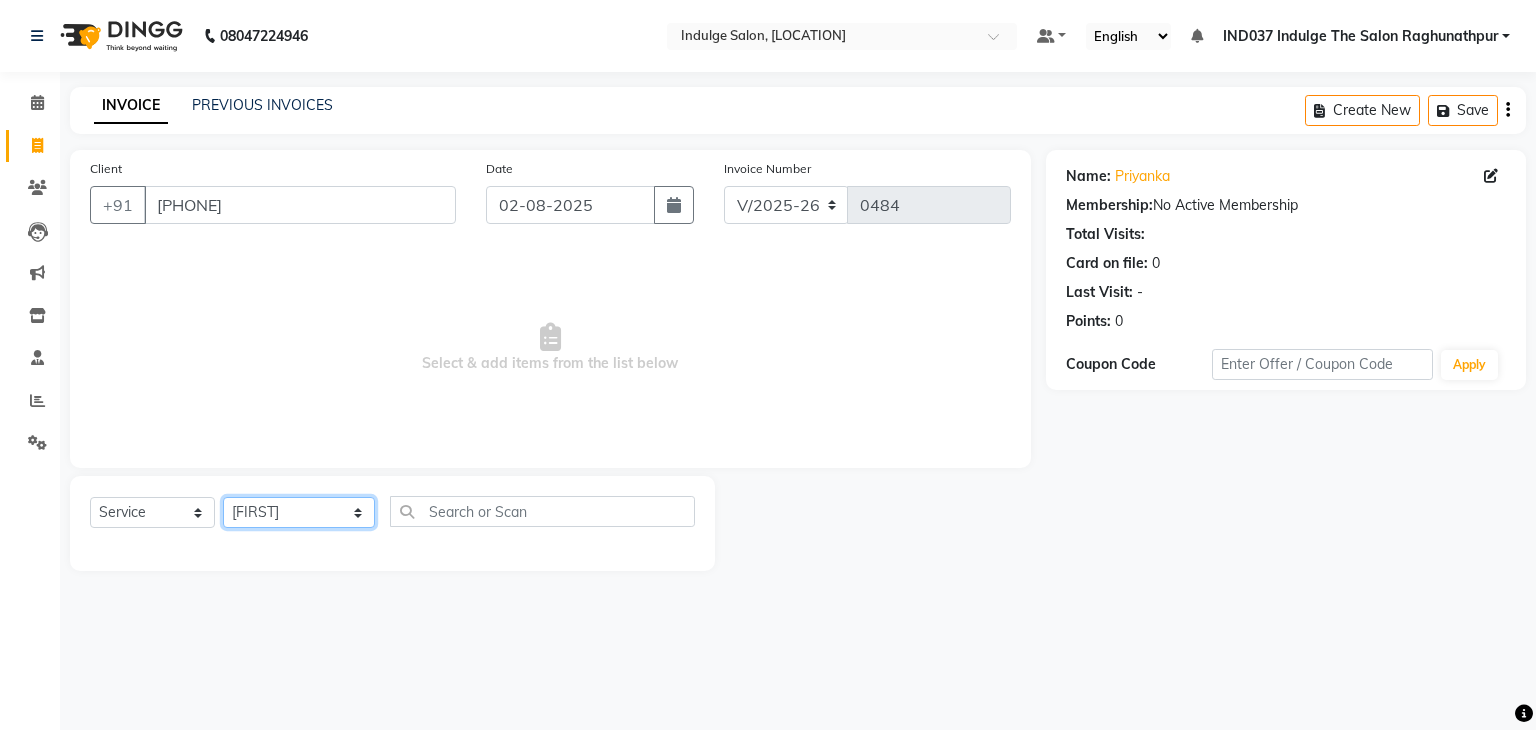 click on "Select Stylist Amir Ethan Happy IND037 Indulge The Salon Raghunathpur kartikey Nazia partha Rehan Roshan Sameer  shivangi  SWATI" 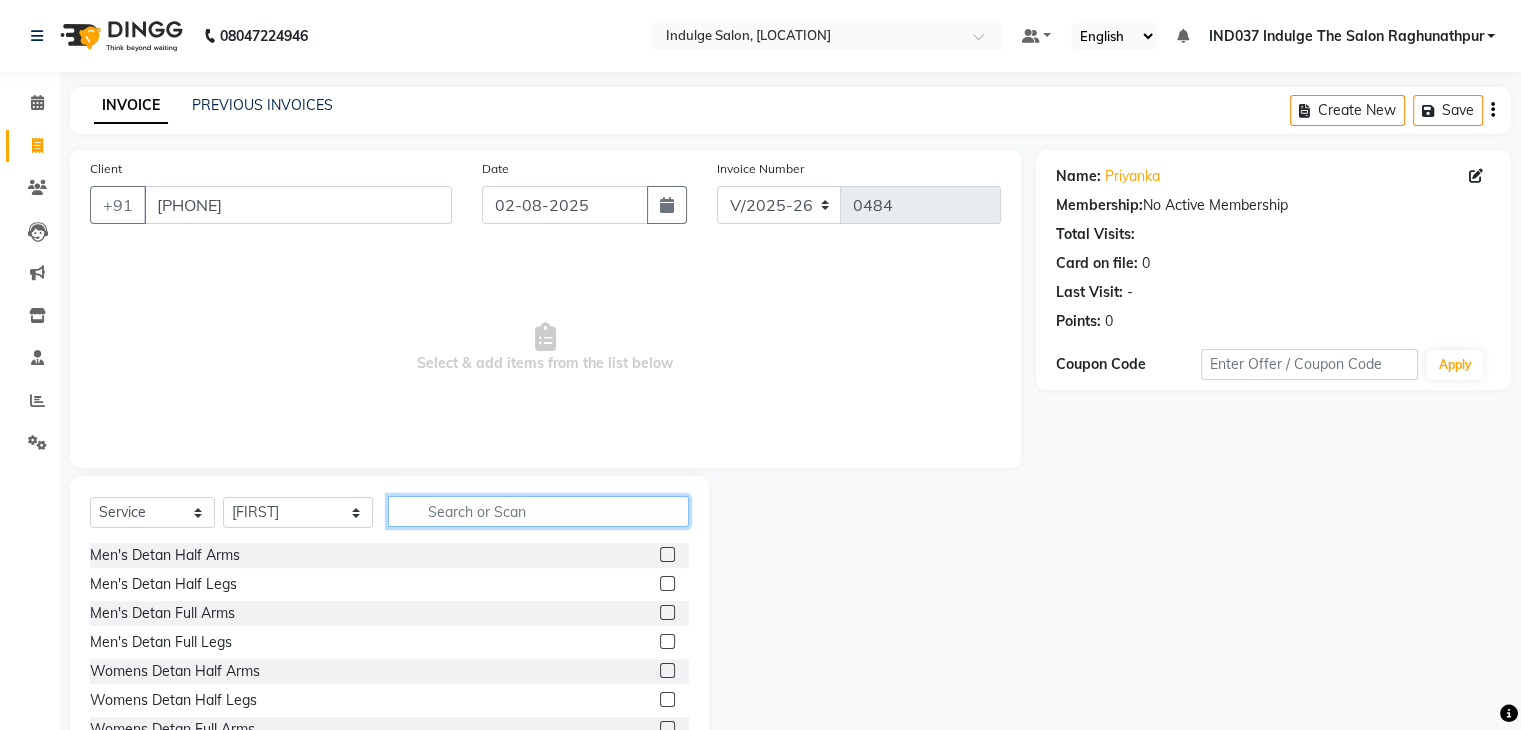click 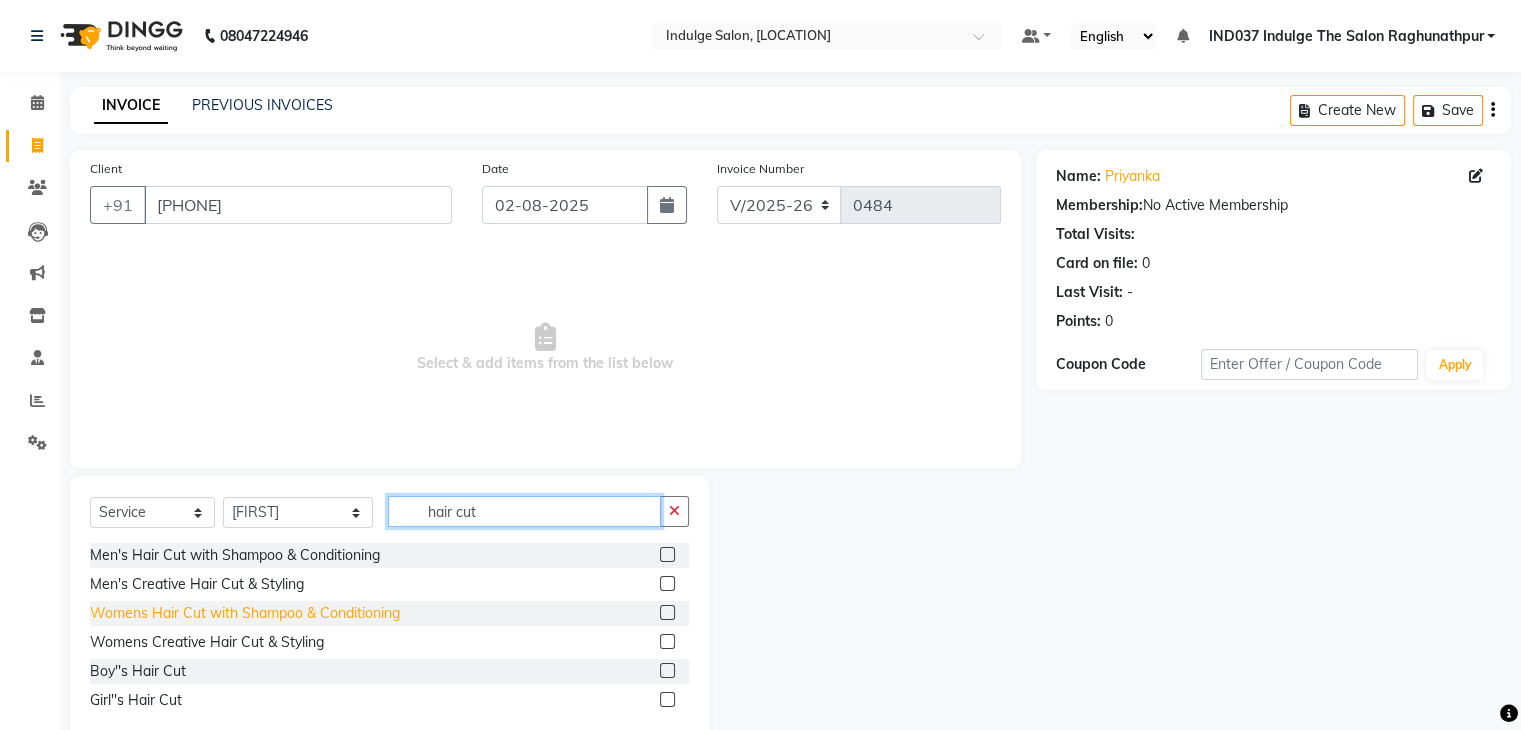 type on "hair cut" 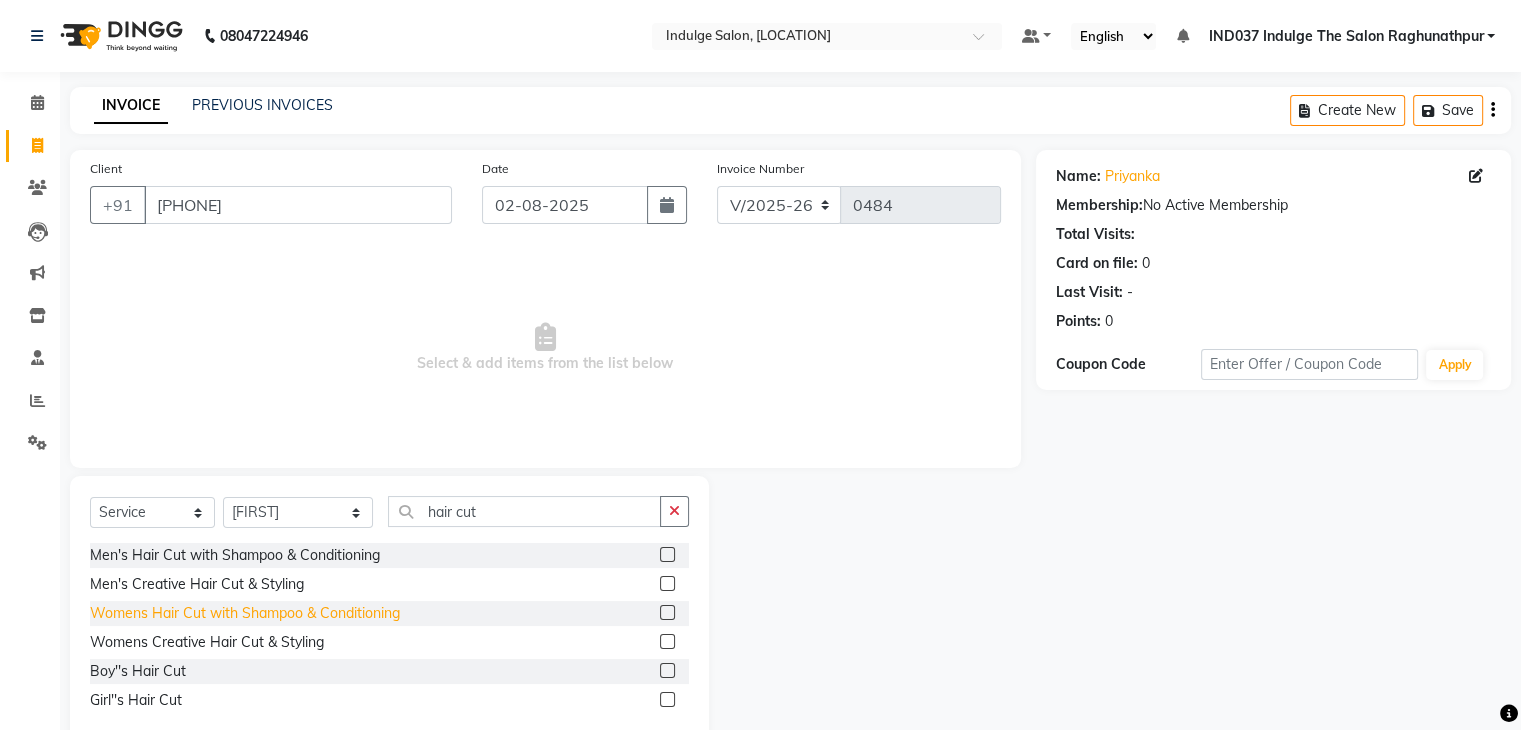 click on "Womens Hair Cut with Shampoo & Conditioning" 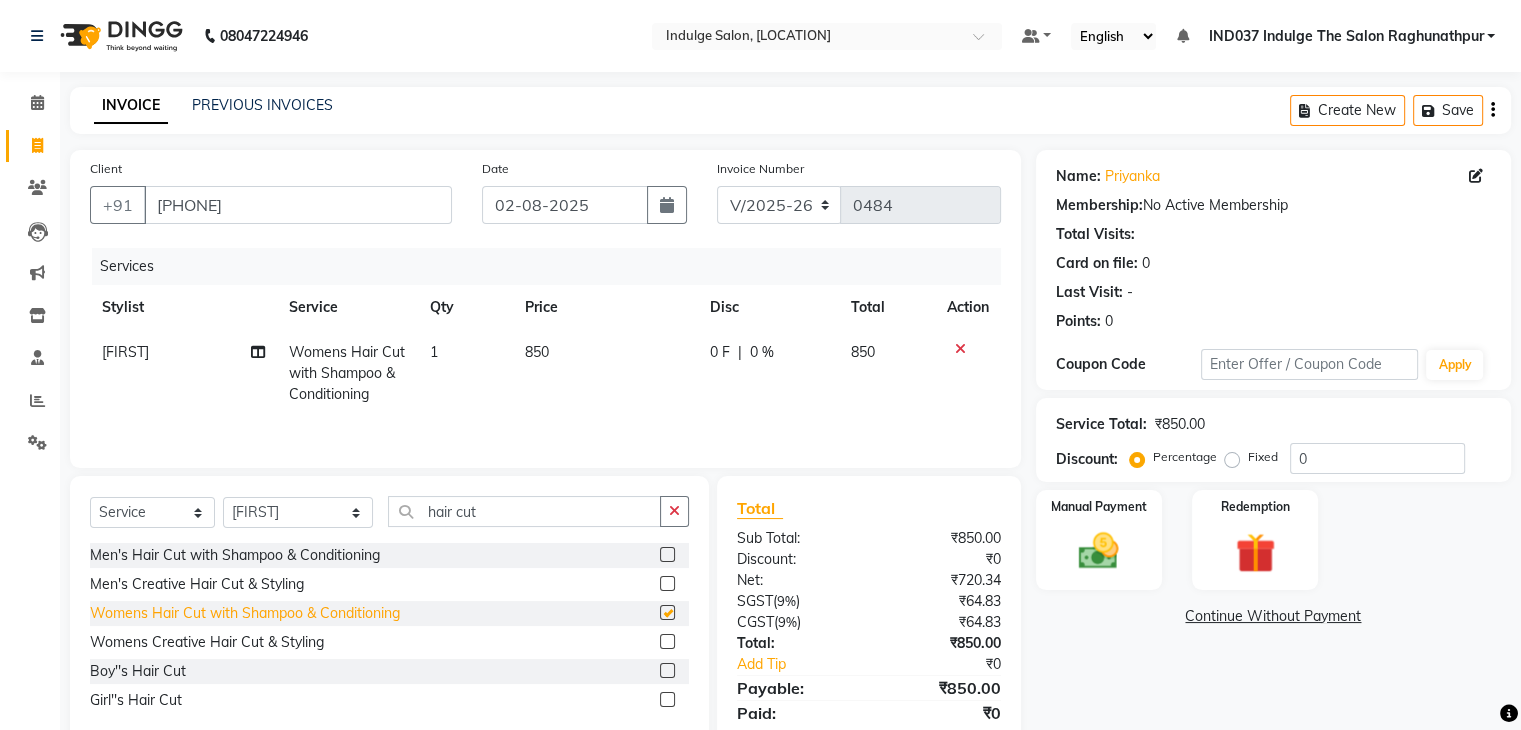 checkbox on "false" 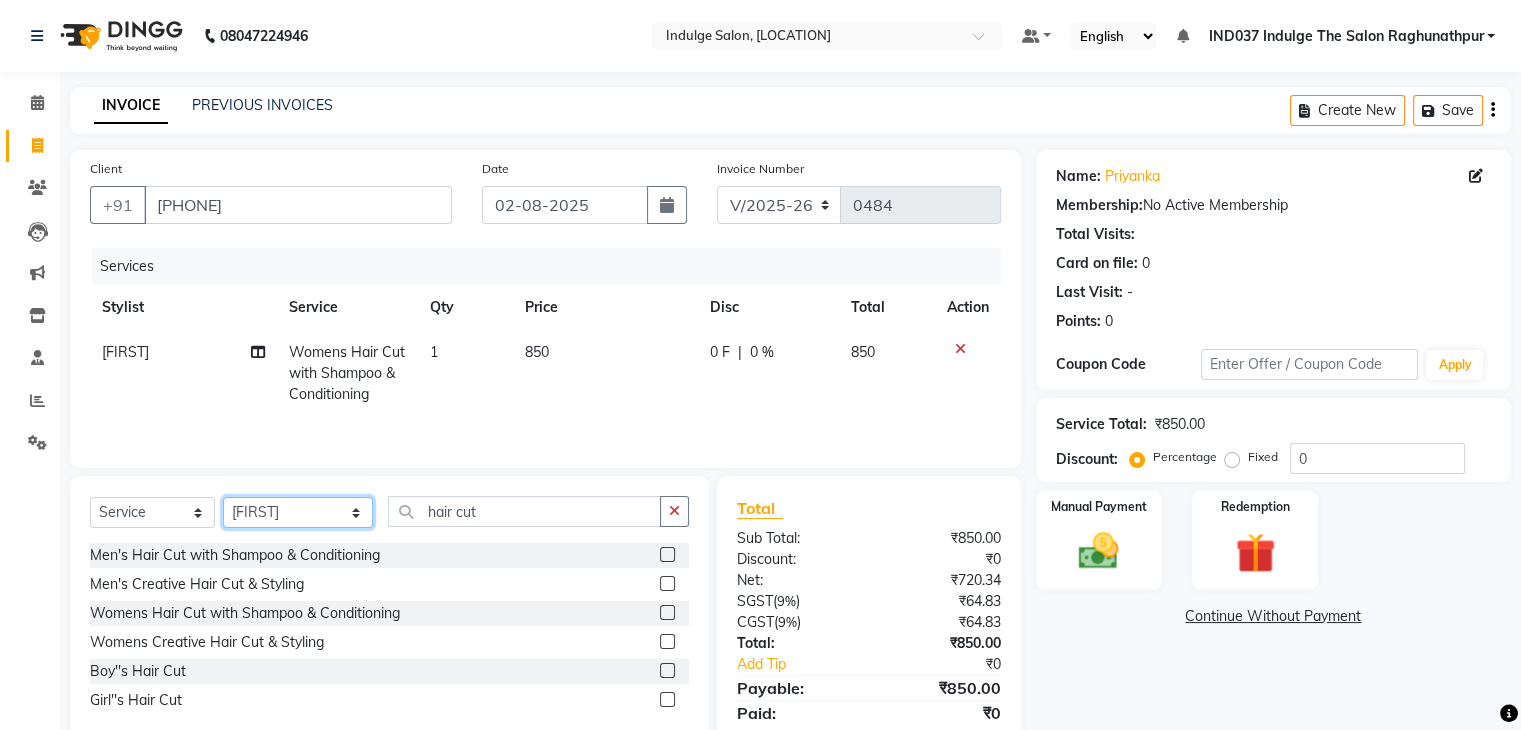 click on "Select Stylist Amir Ethan Happy IND037 Indulge The Salon Raghunathpur kartikey Nazia partha Rehan Roshan Sameer  shivangi  SWATI" 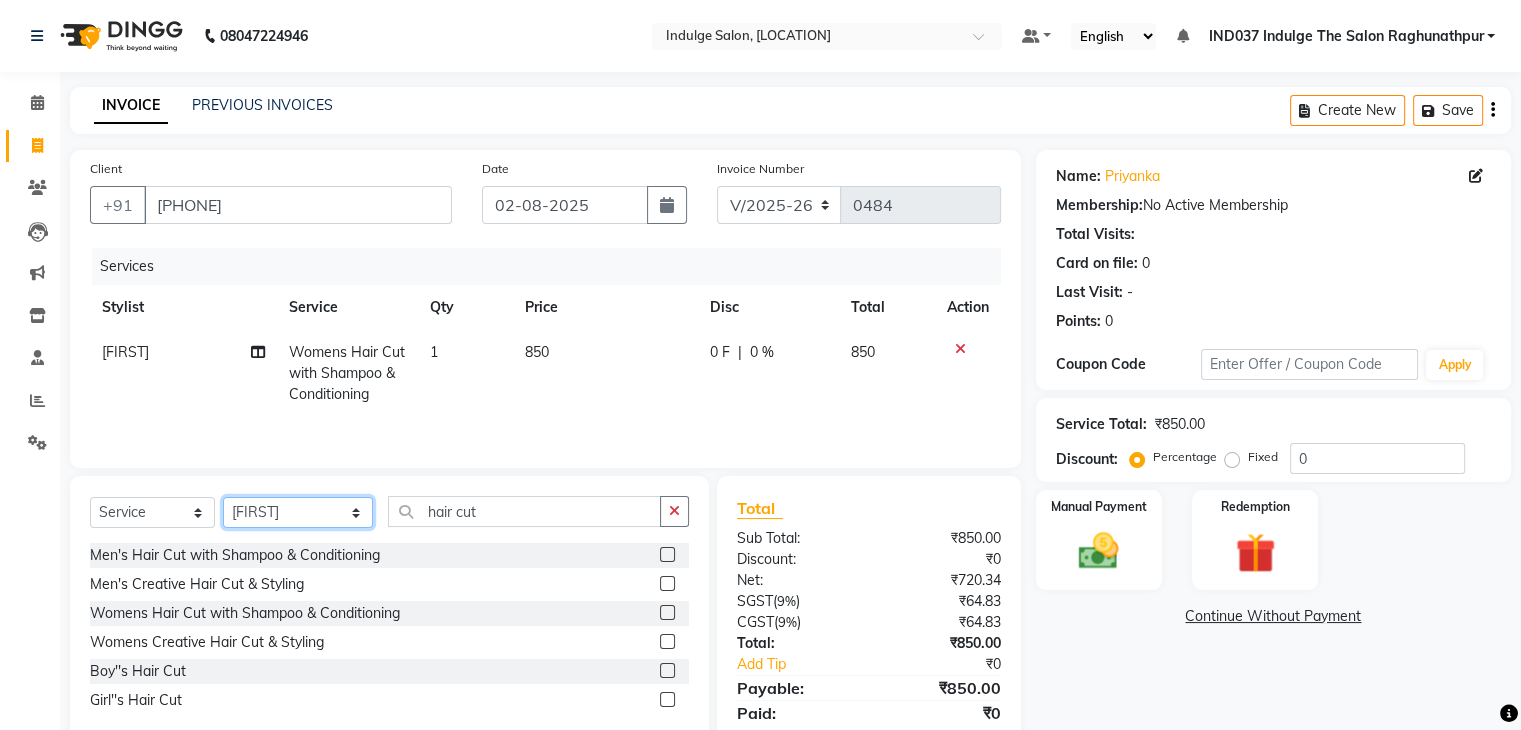 select on "[NUMBER]" 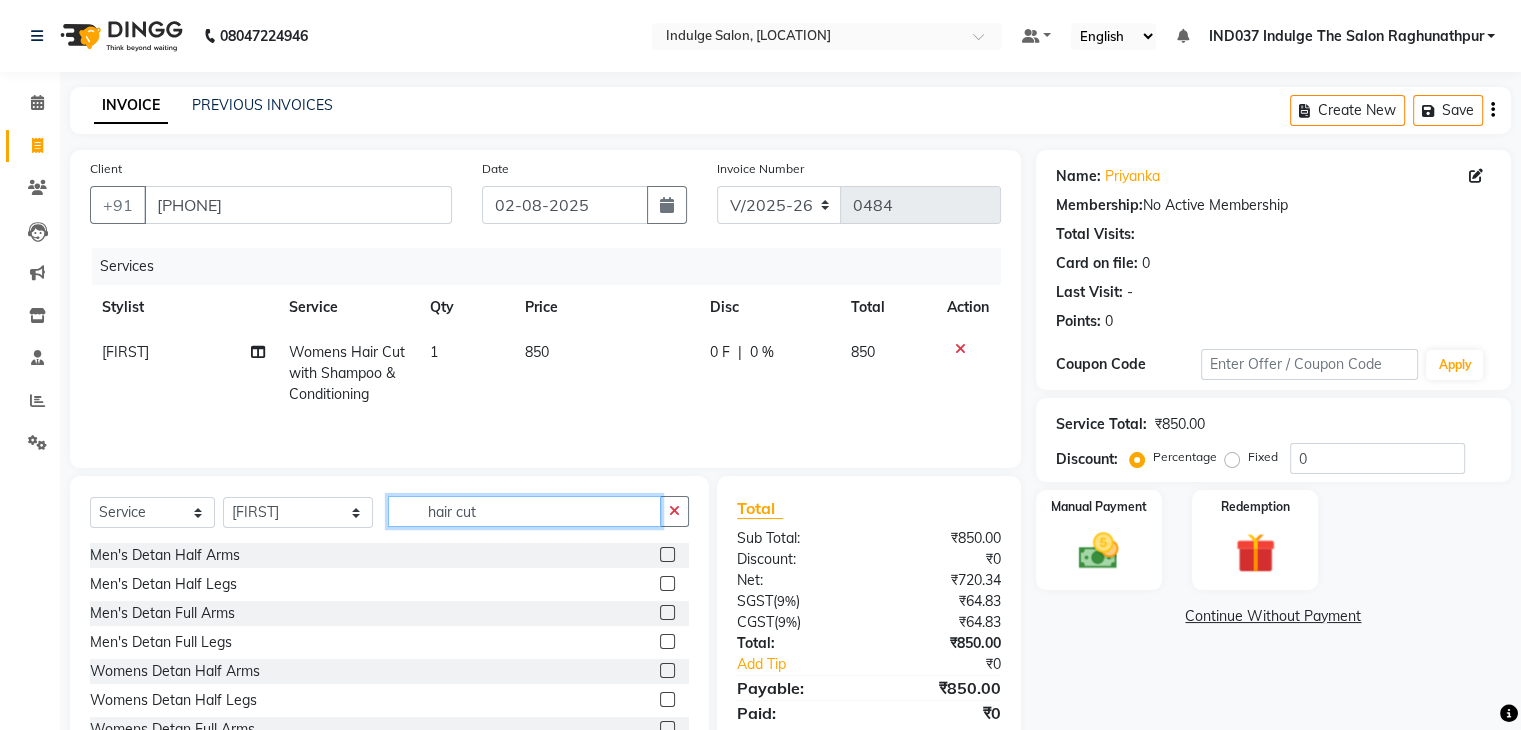 click on "hair cut" 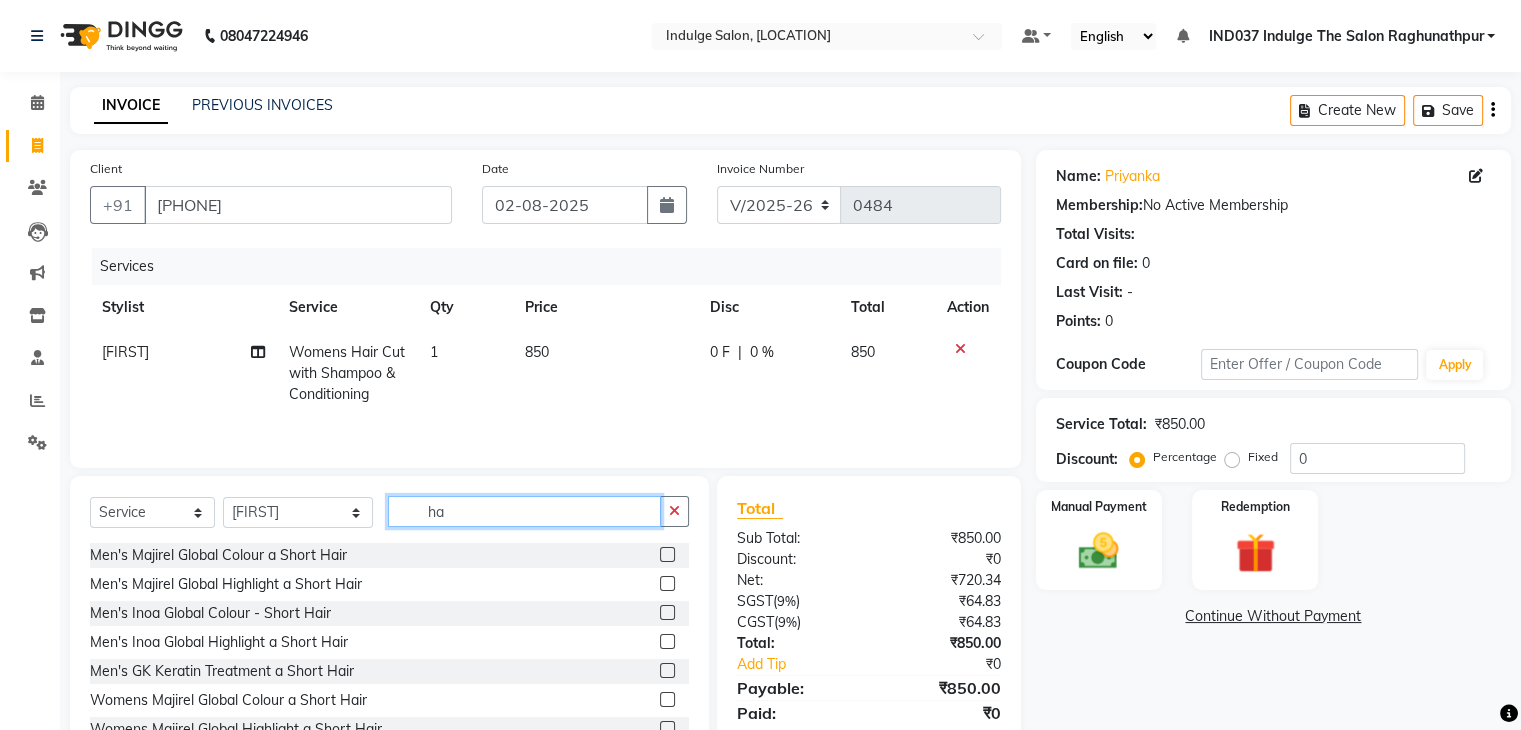 type on "h" 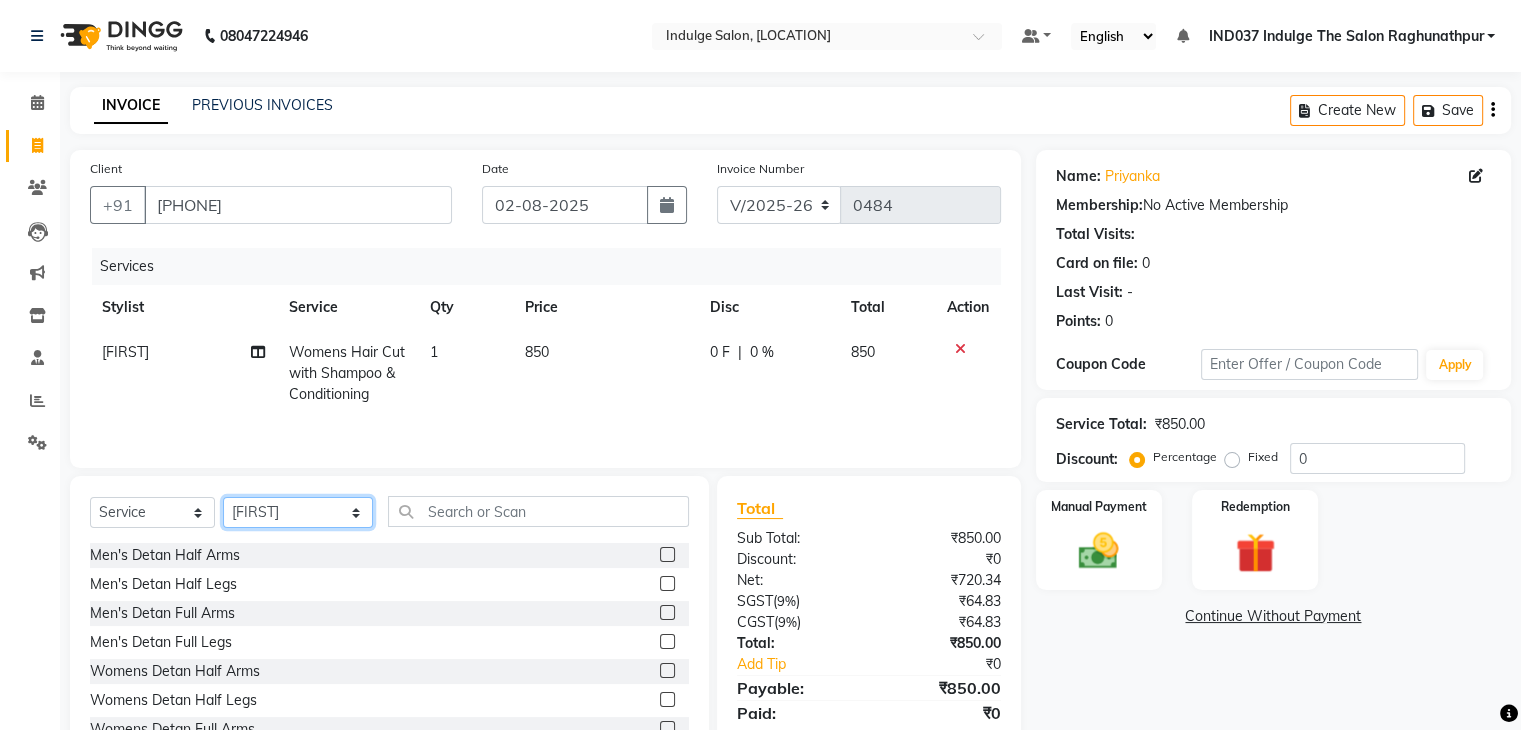 click on "Select Stylist Amir Ethan Happy IND037 Indulge The Salon Raghunathpur kartikey Nazia partha Rehan Roshan Sameer  shivangi  SWATI" 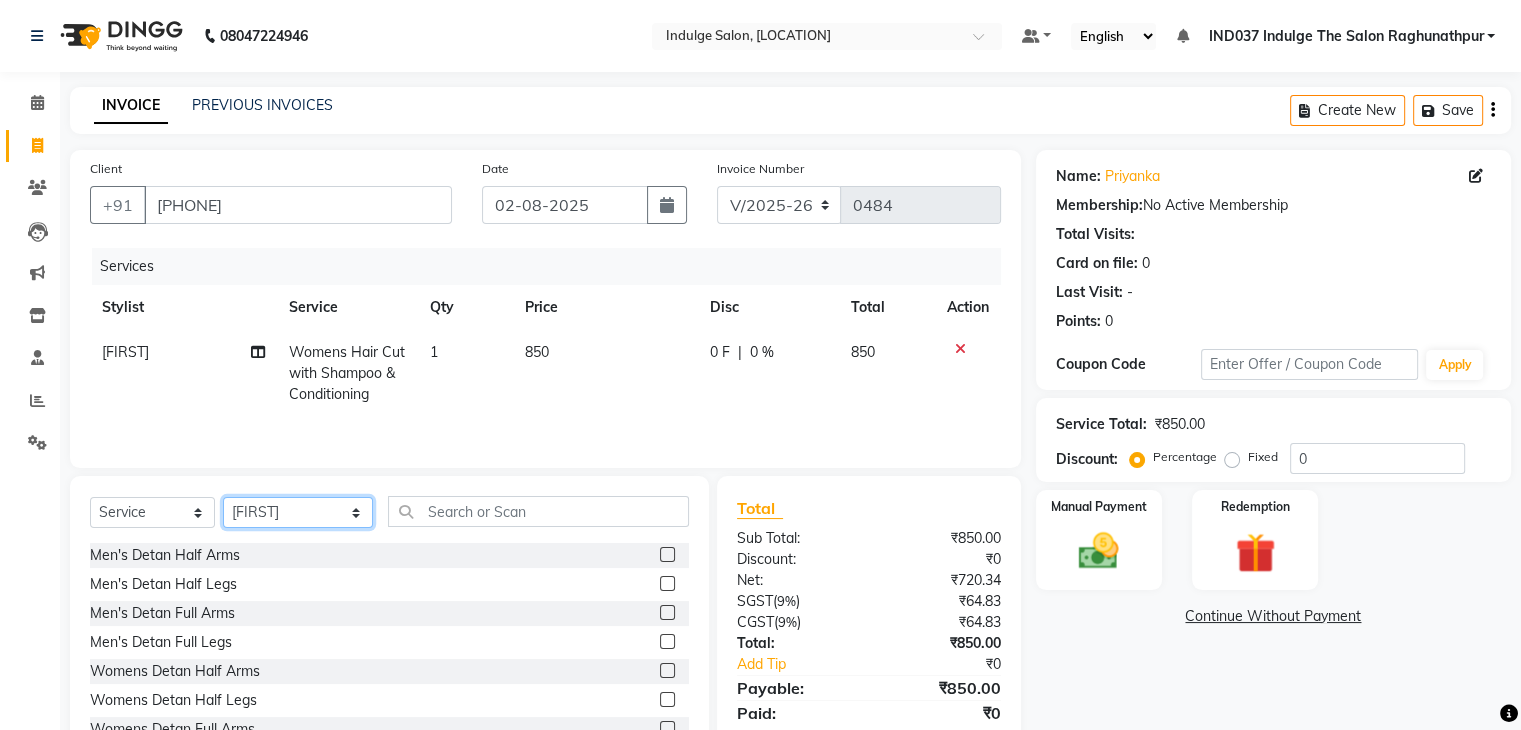 click on "Select Stylist Amir Ethan Happy IND037 Indulge The Salon Raghunathpur kartikey Nazia partha Rehan Roshan Sameer  shivangi  SWATI" 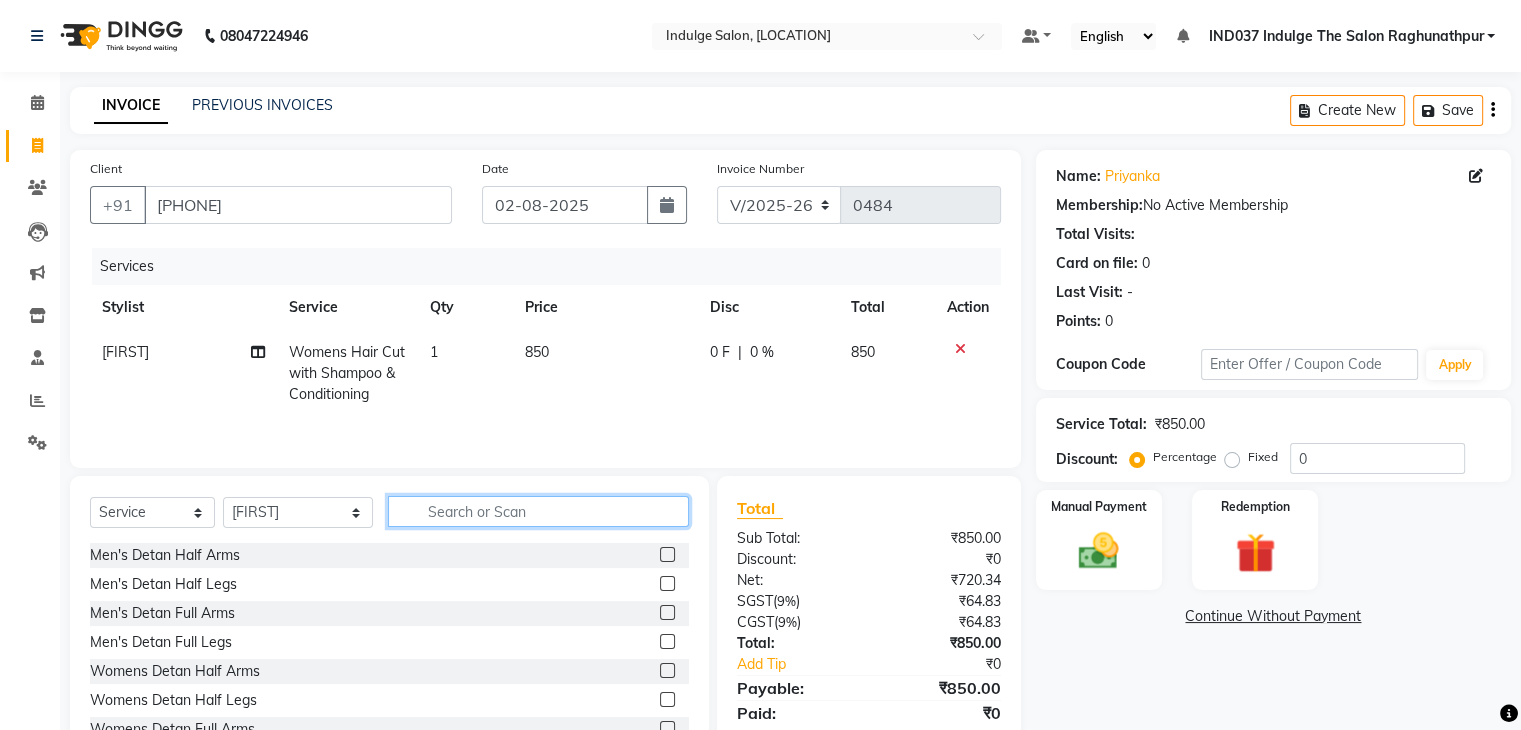 click 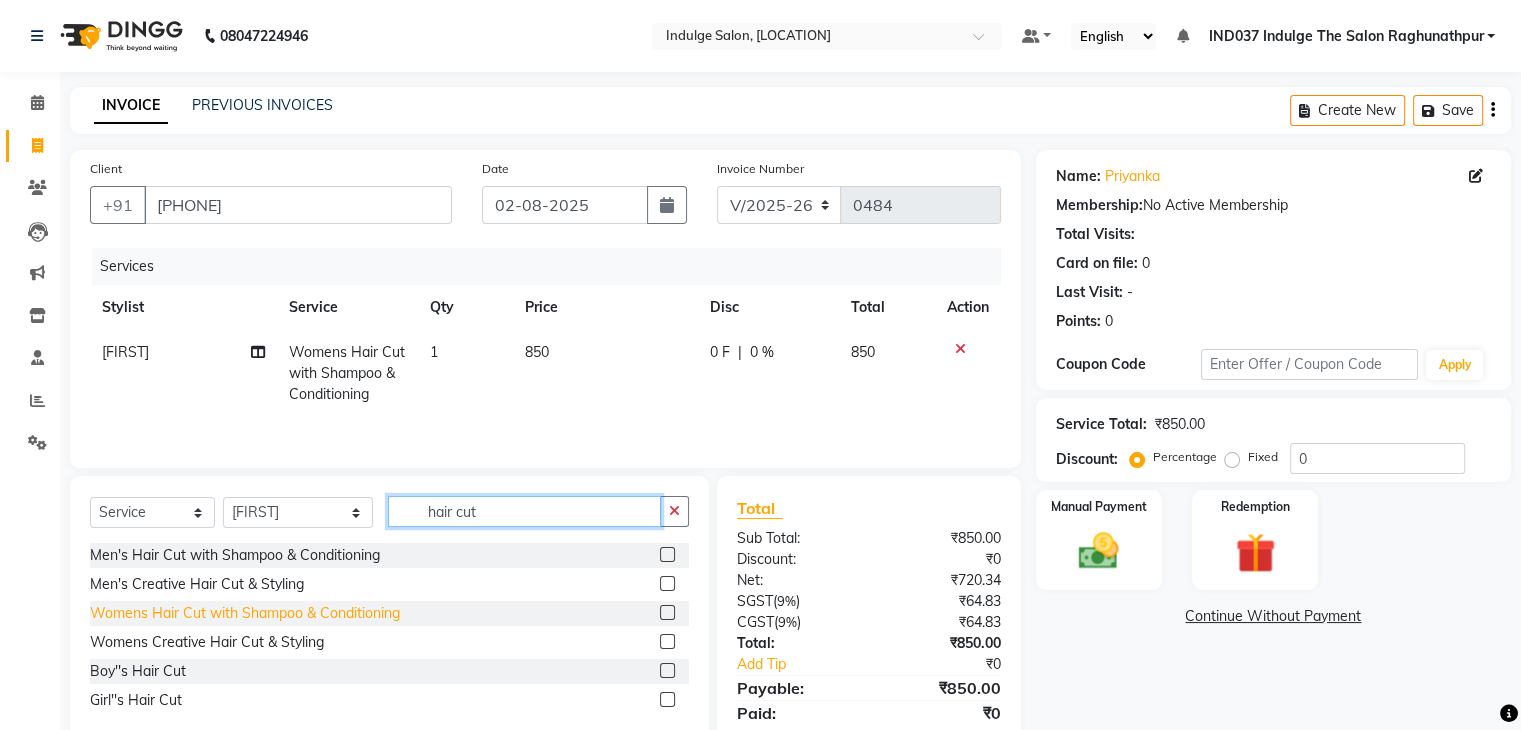 type on "hair cut" 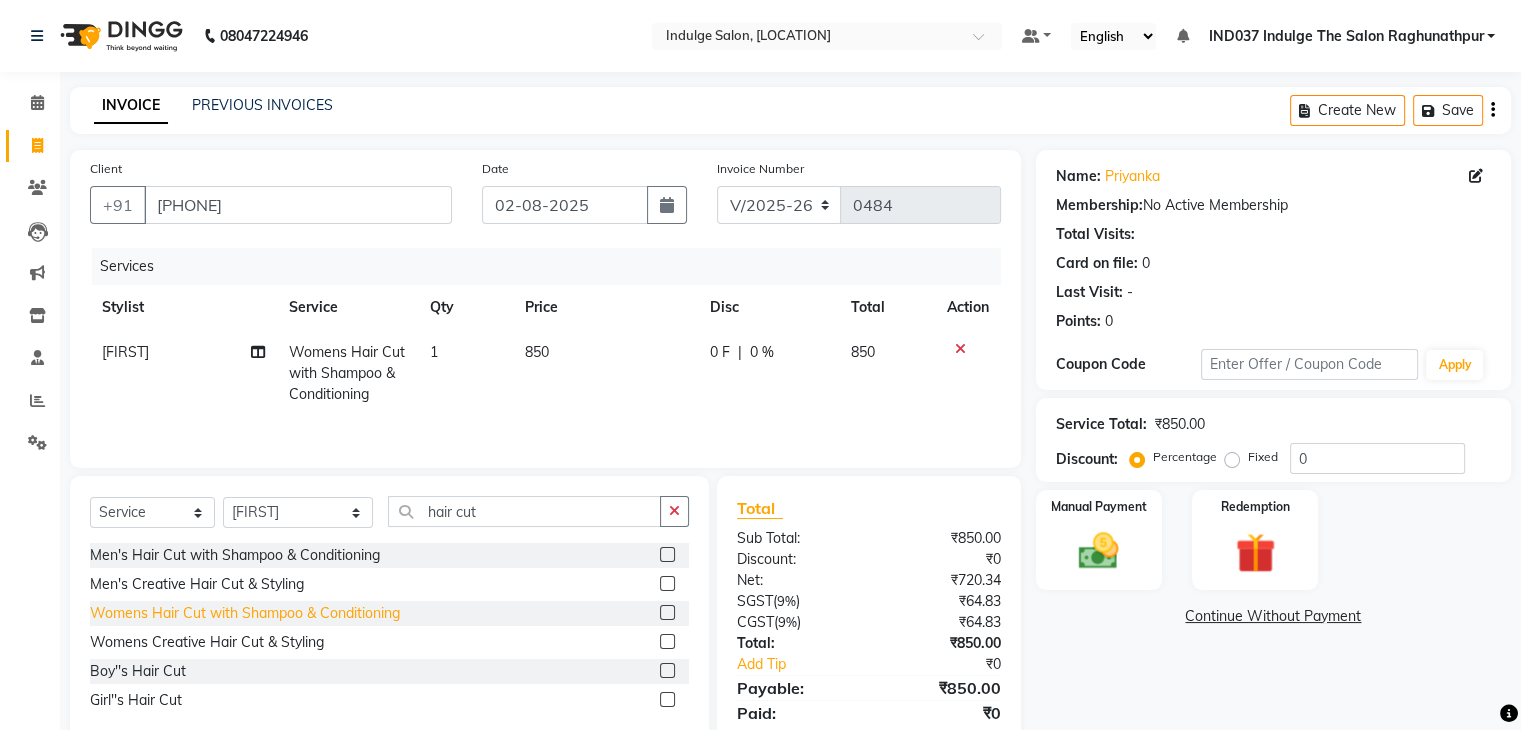 click on "Womens Hair Cut with Shampoo & Conditioning" 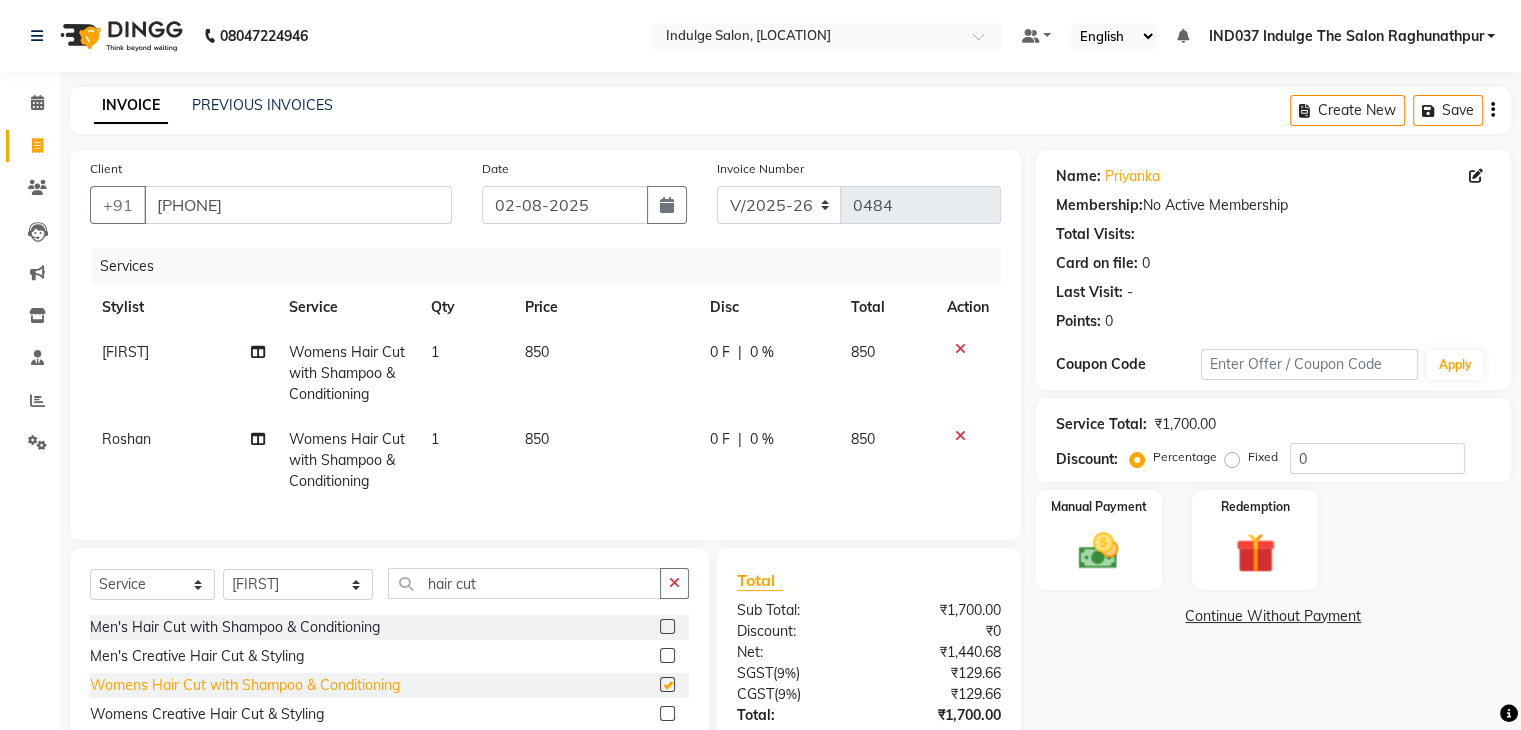 checkbox on "false" 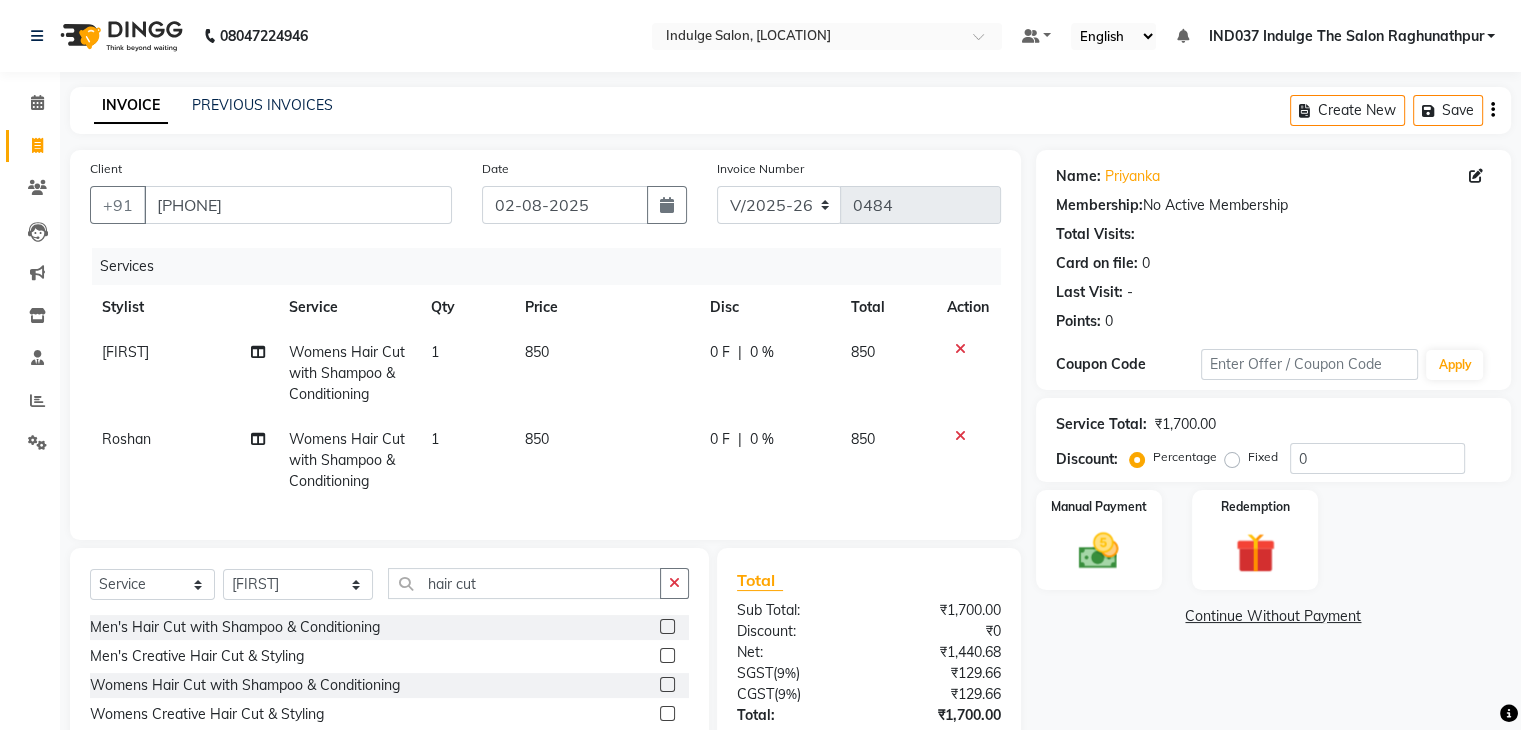 click 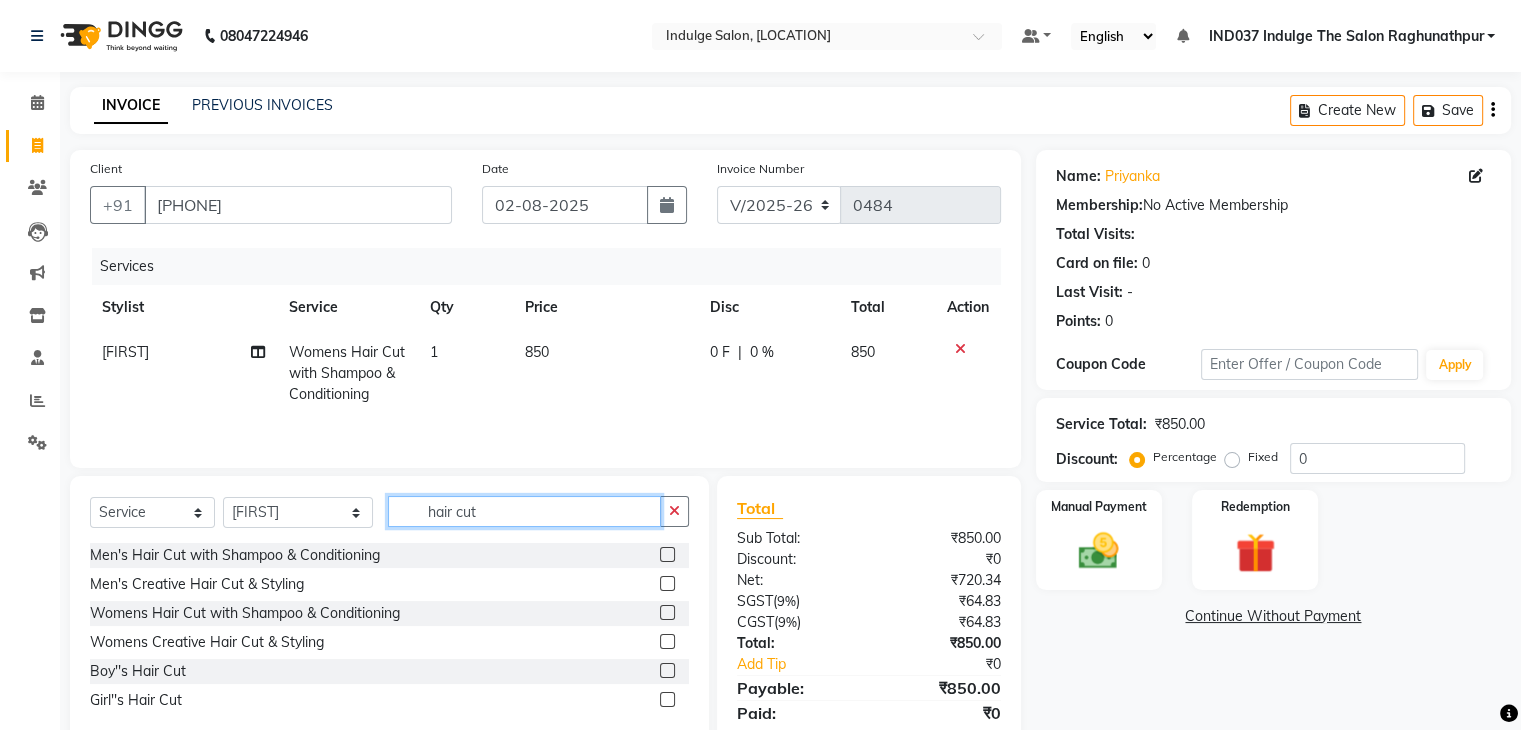 click on "hair cut" 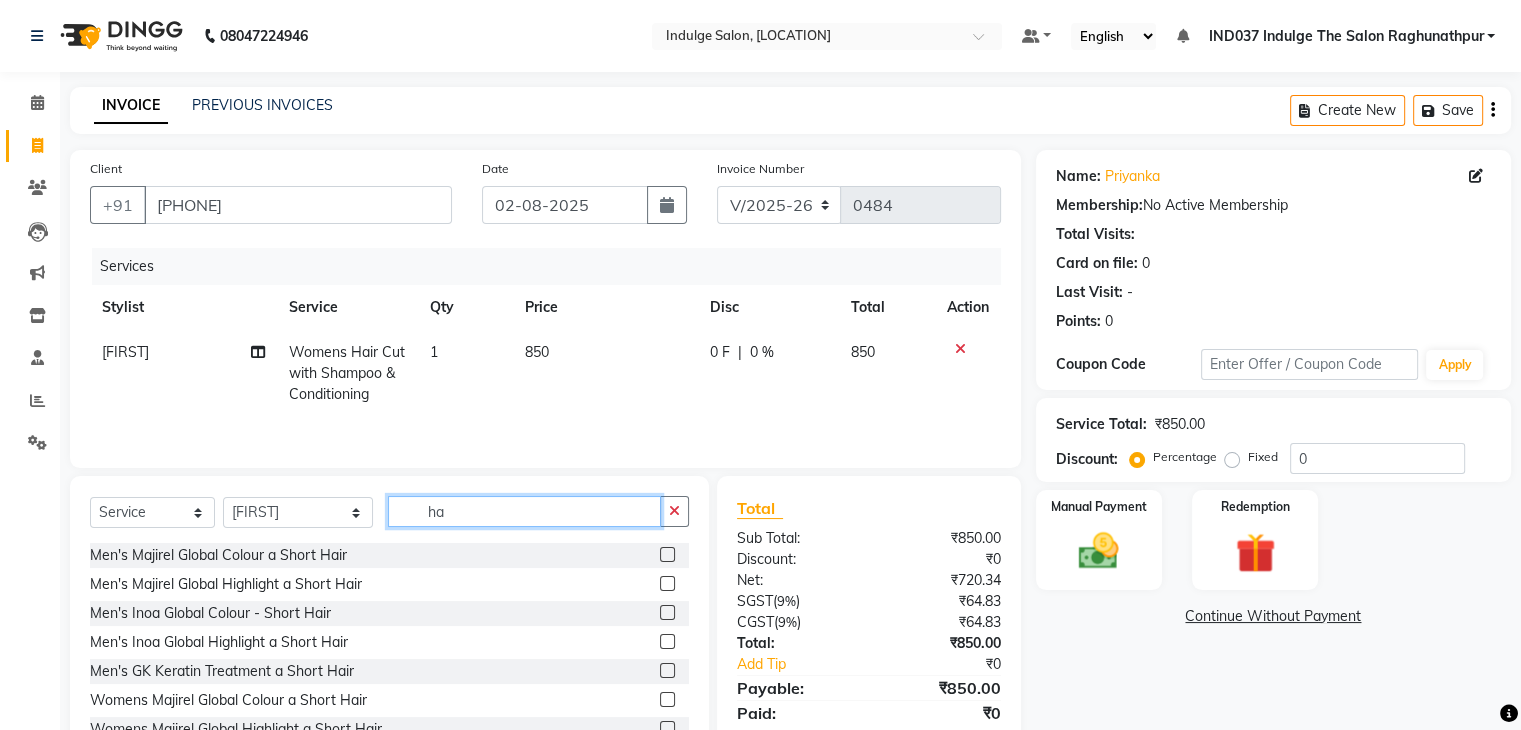 type on "h" 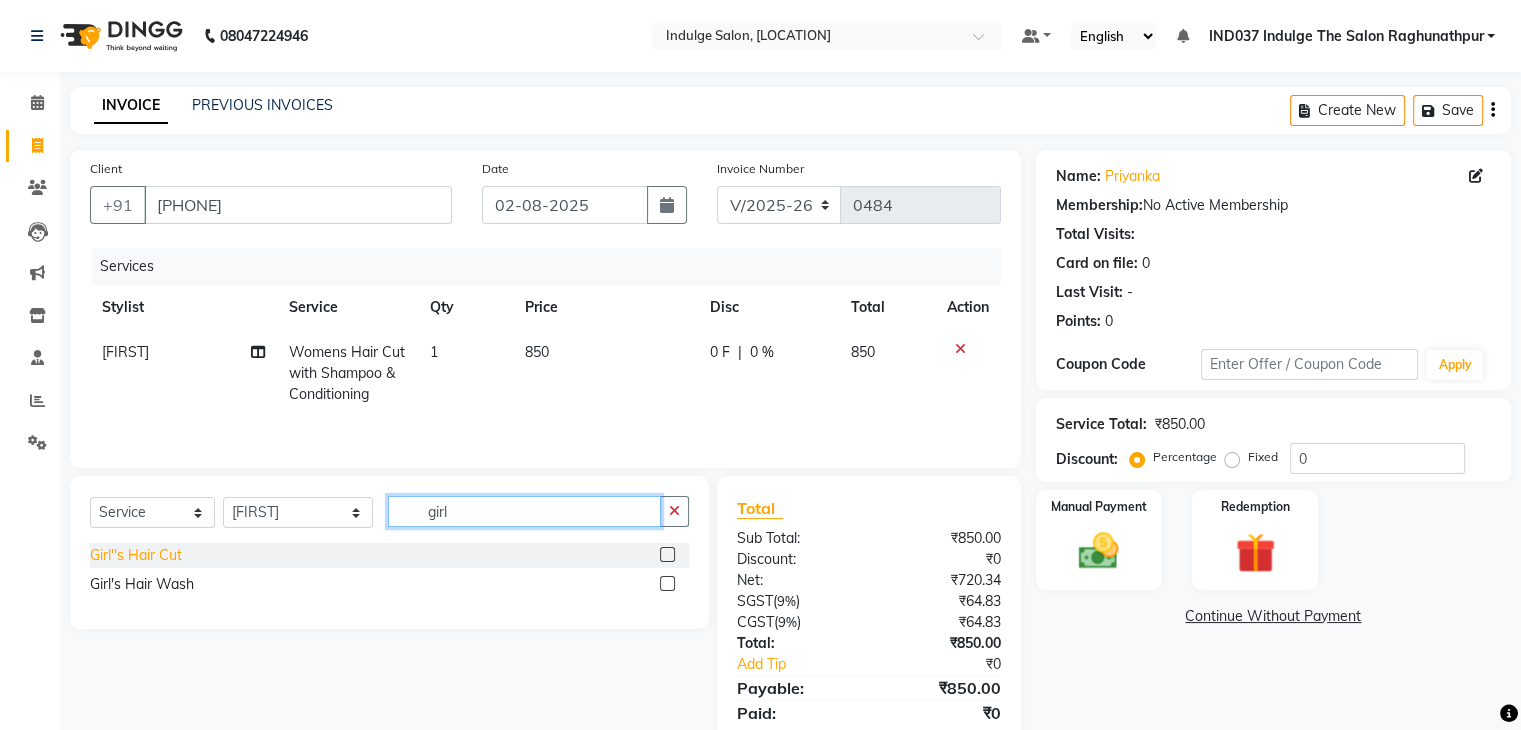 type on "girl" 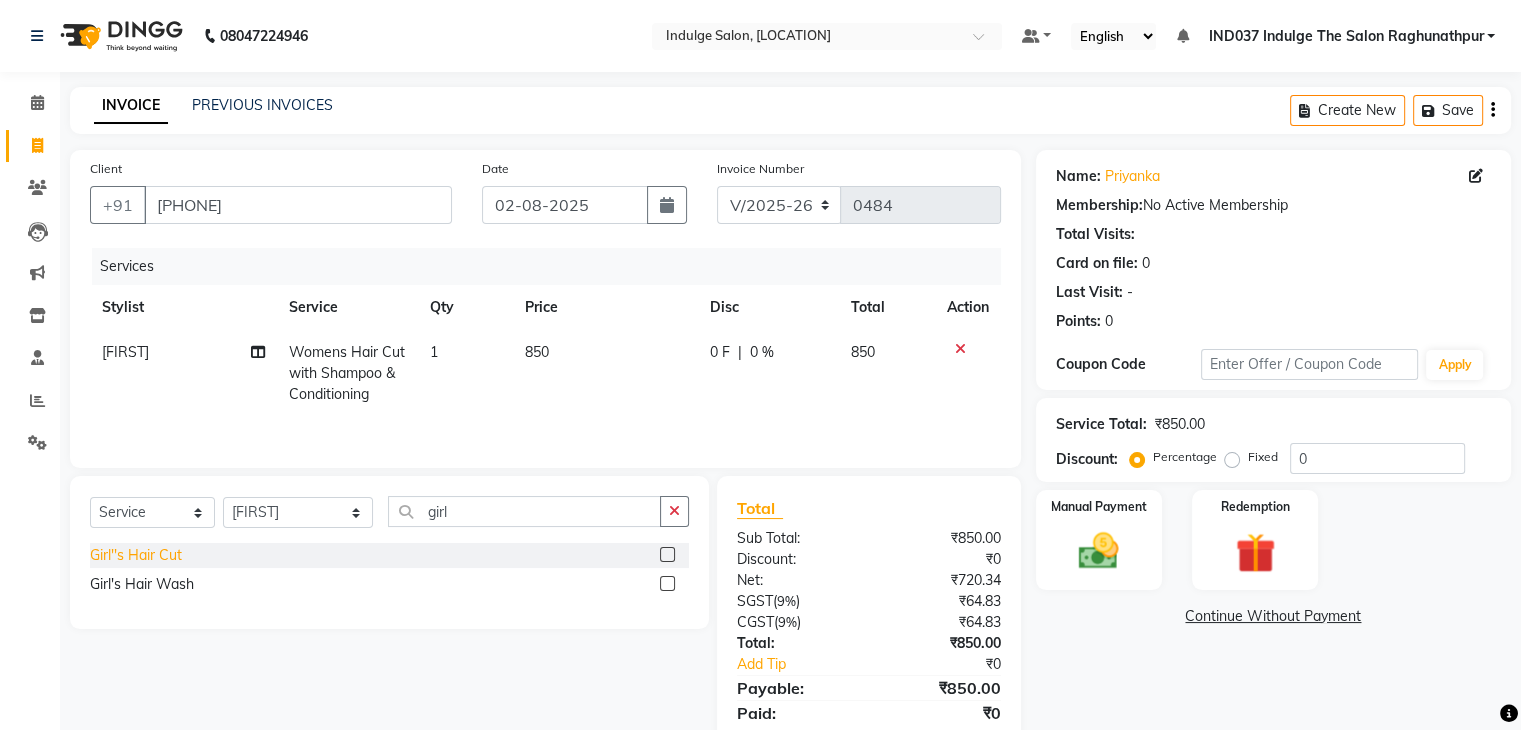click on "Girl''s Hair Cut" 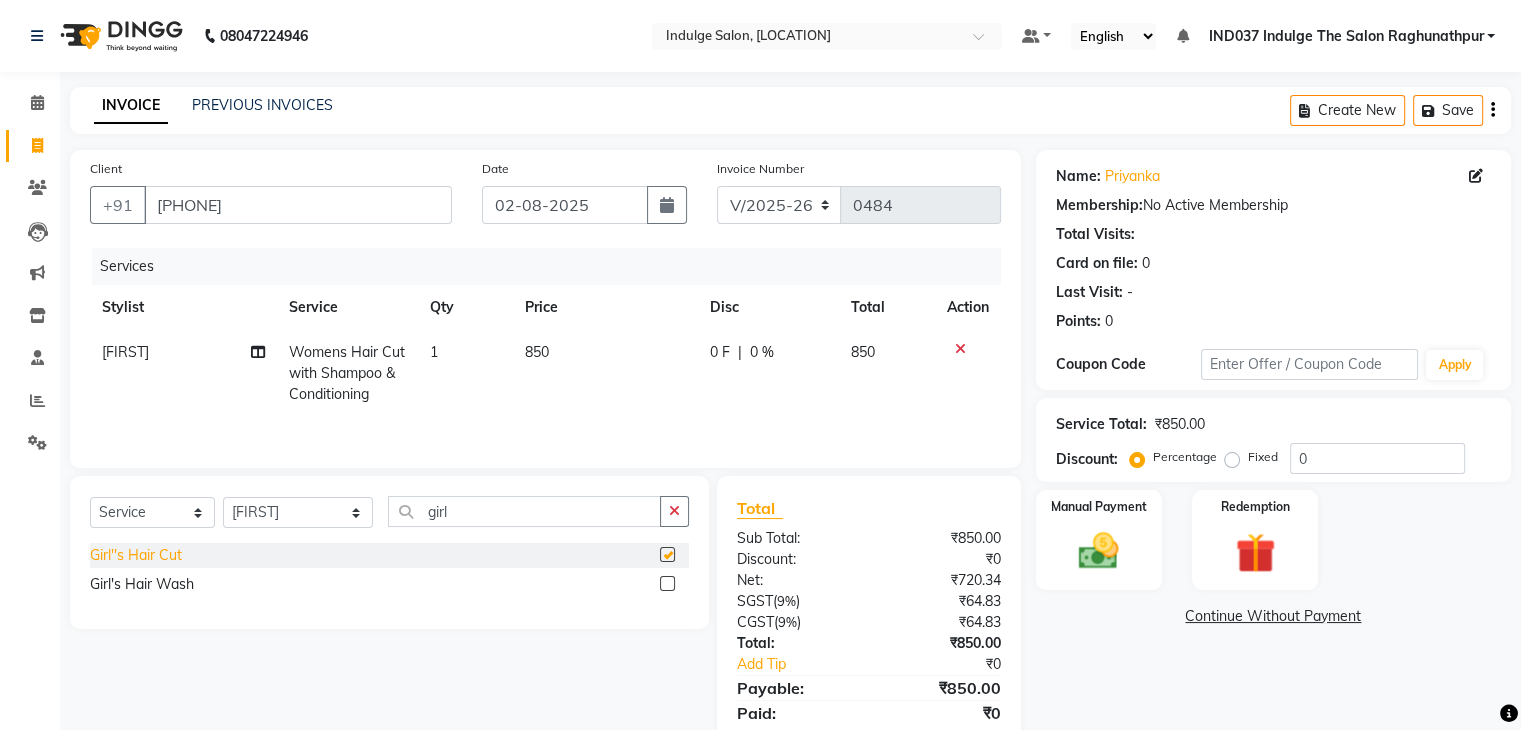 checkbox on "false" 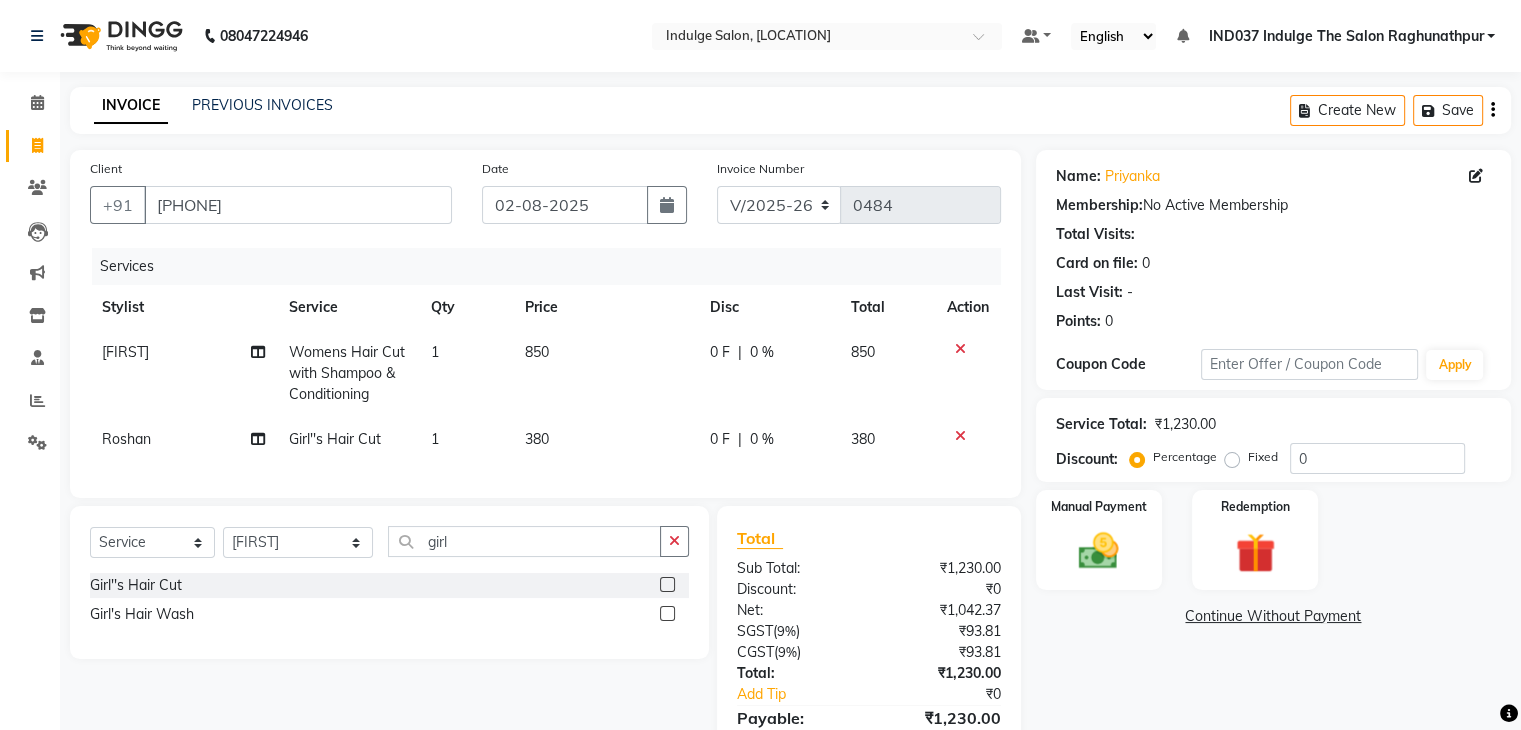 click on "0 %" 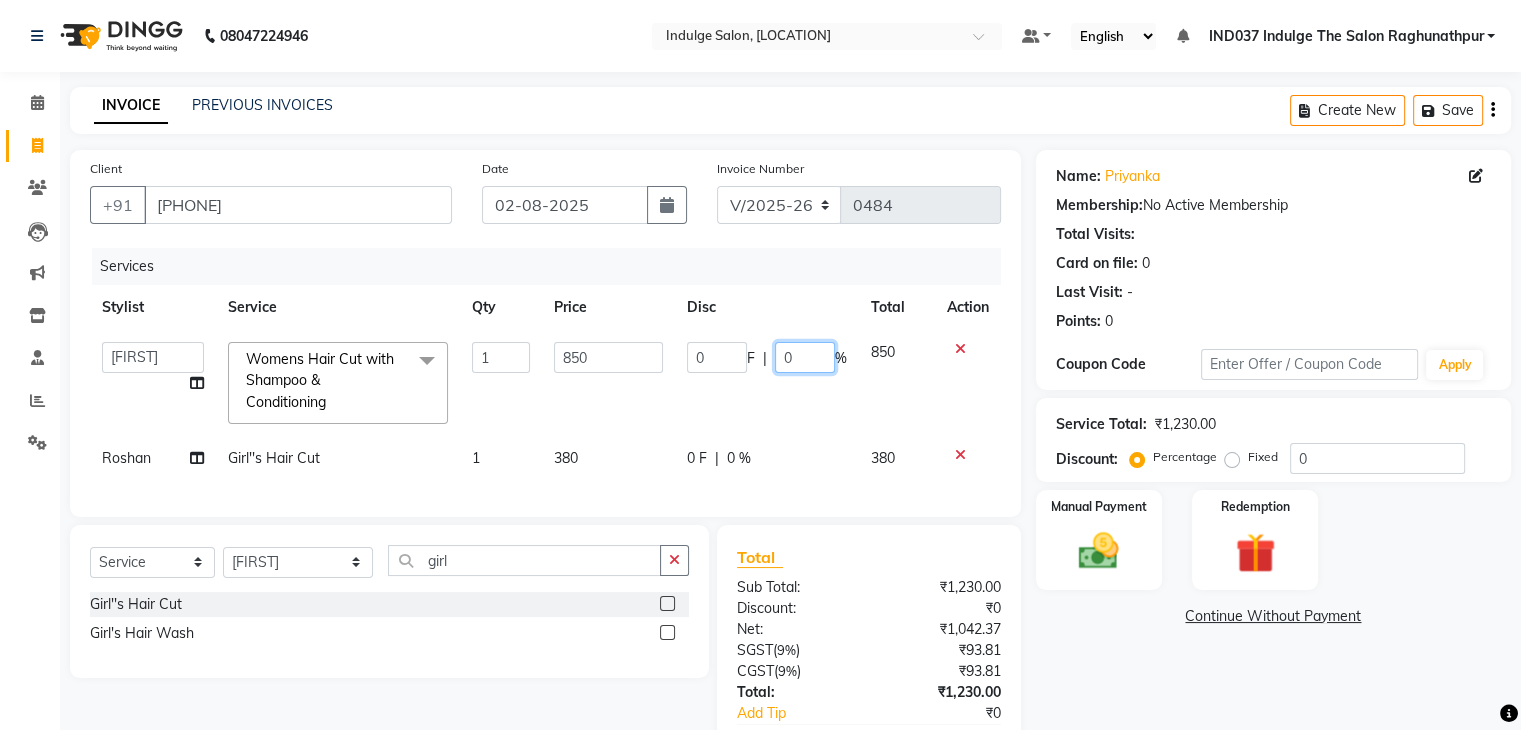 click on "0" 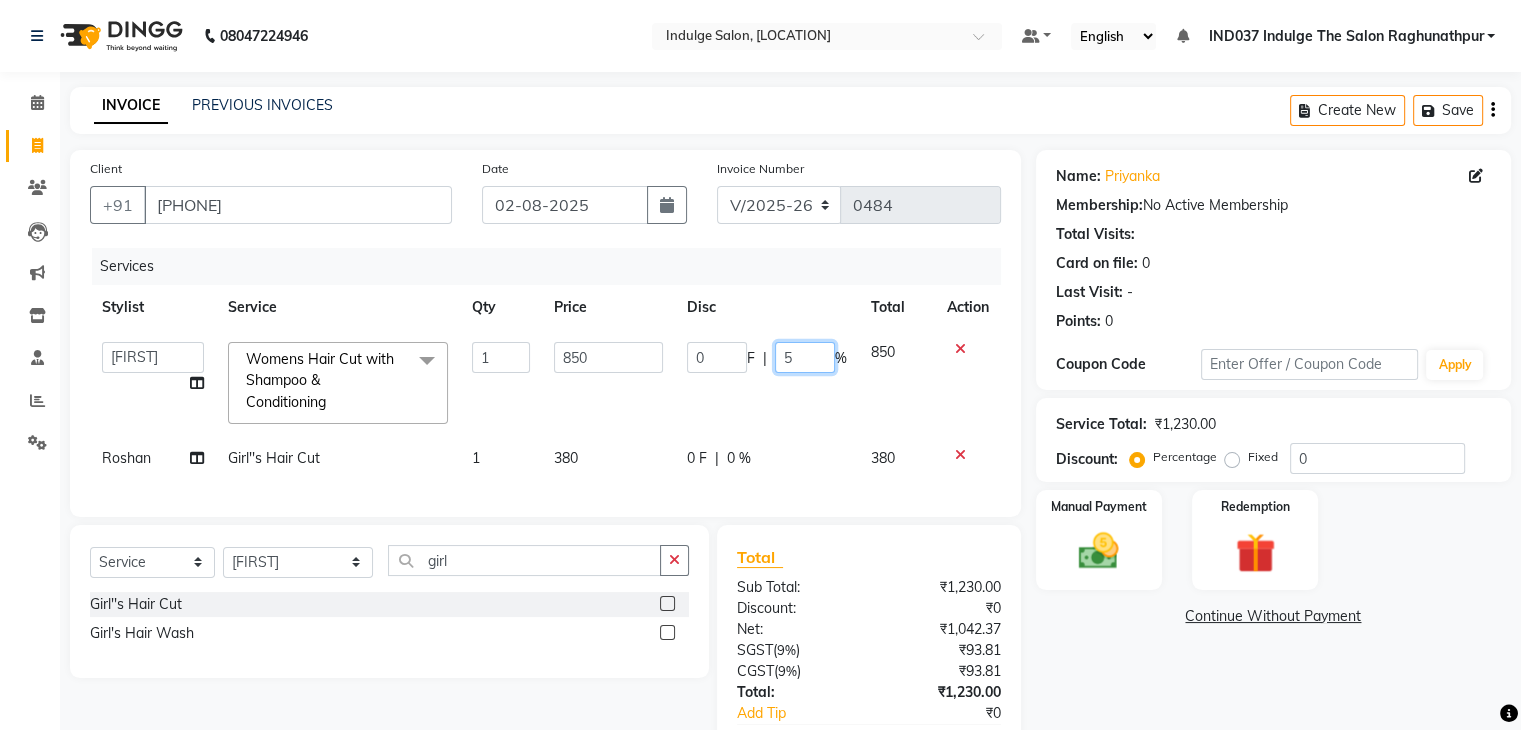 type on "50" 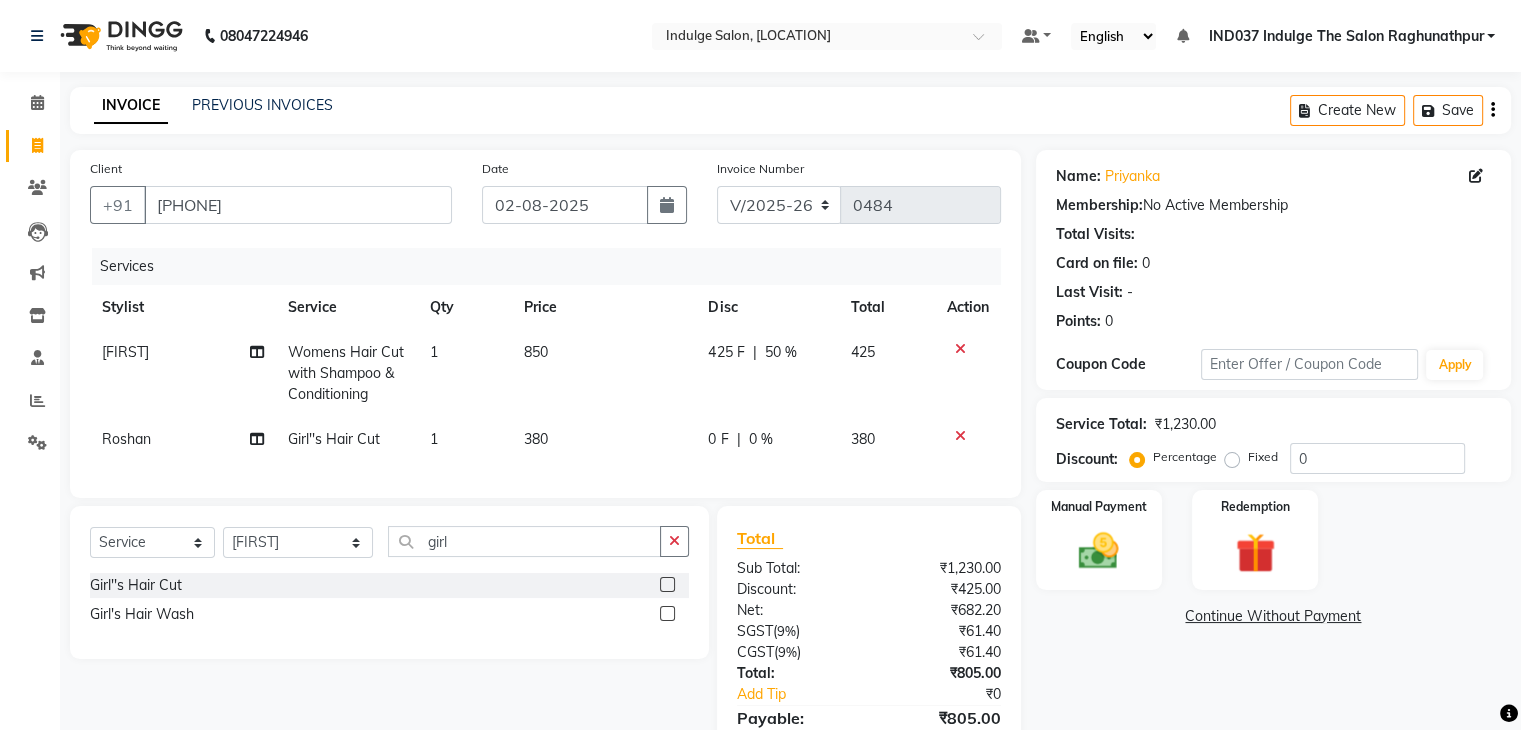 drag, startPoint x: 738, startPoint y: 458, endPoint x: 768, endPoint y: 441, distance: 34.48188 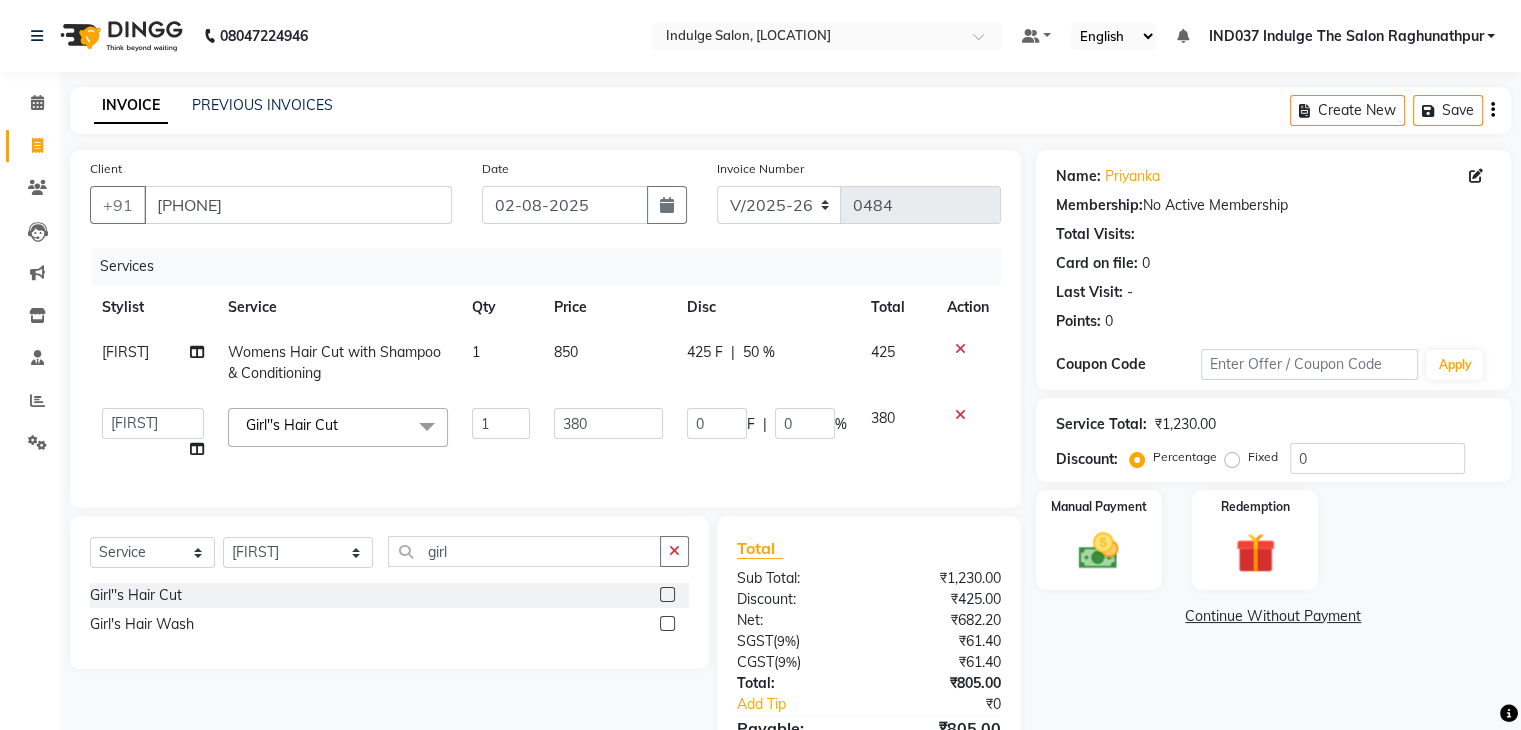 click on "0 F | 0 %" 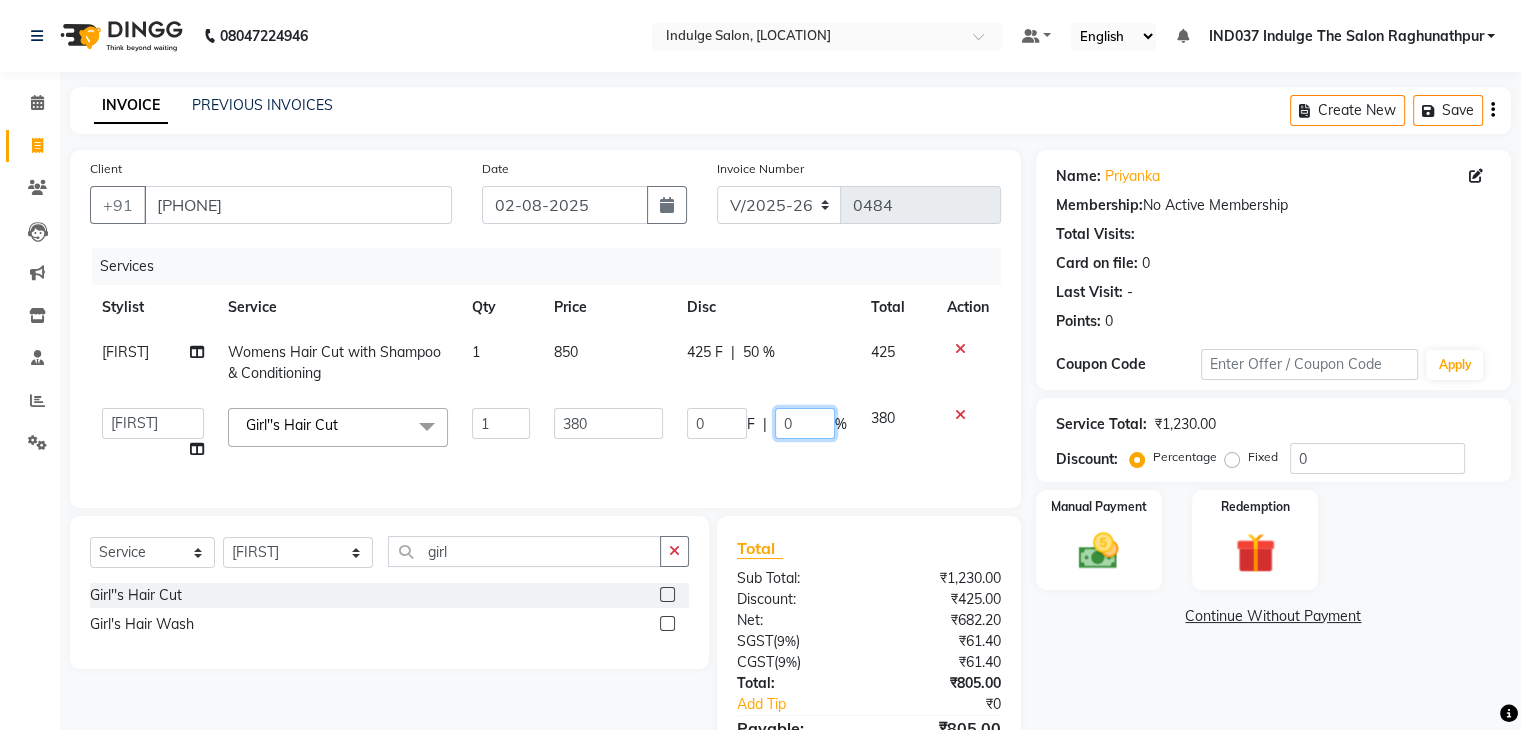 click on "0" 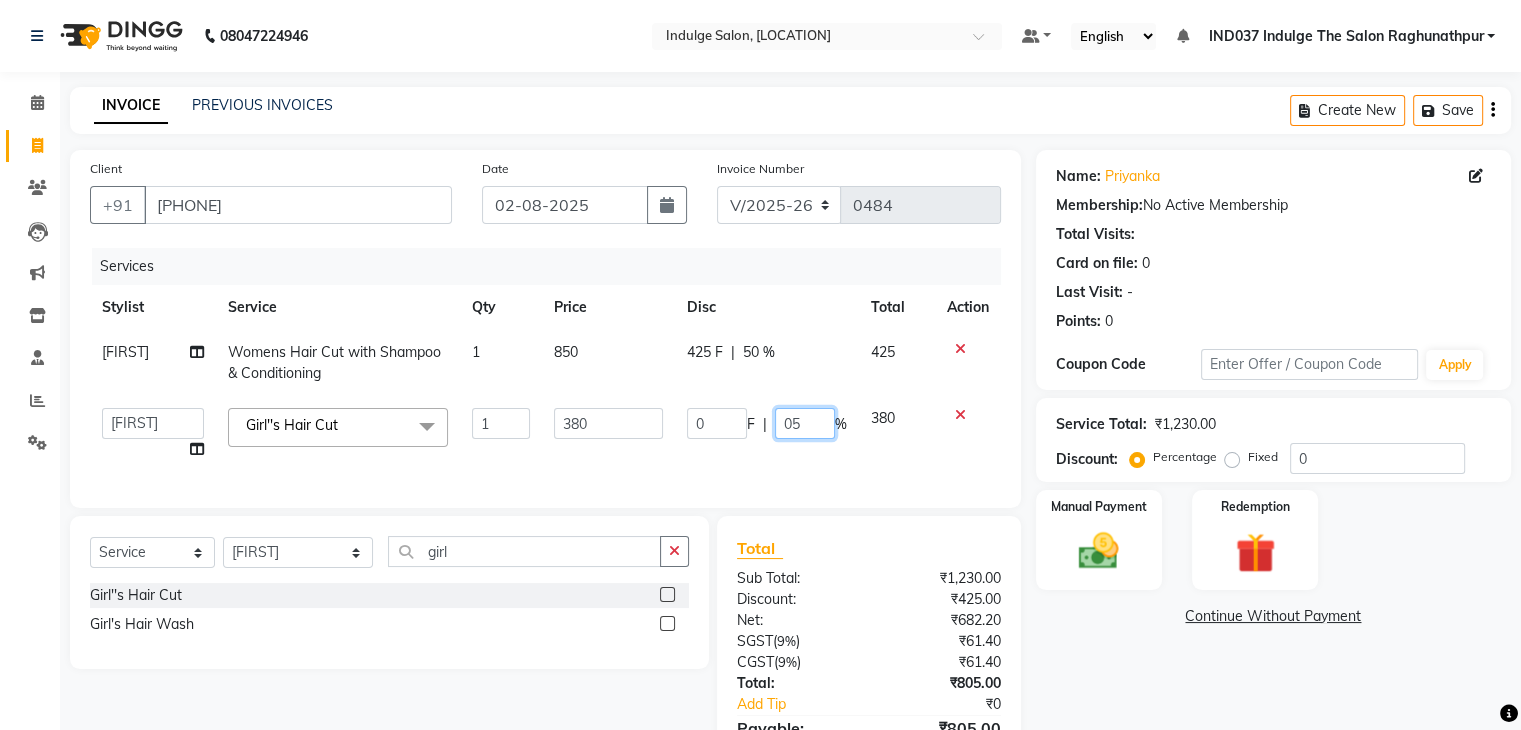type on "050" 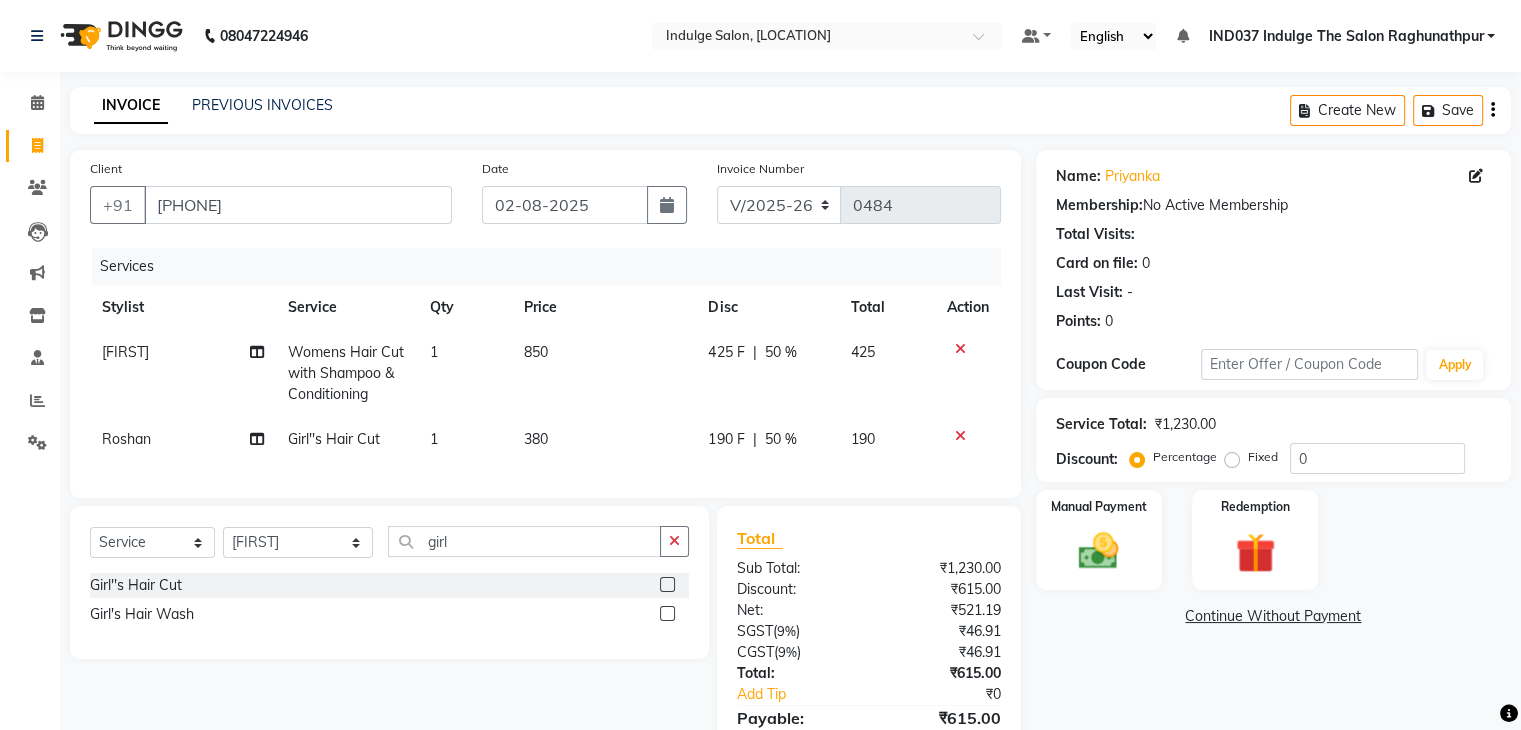 click on "Name: [FIRST]  Membership:  No Active Membership  Total Visits:   Card on file:  0 Last Visit:   - Points:   0  Coupon Code Apply Service Total:  ₹1,230.00  Discount:  Percentage   Fixed  0 Manual Payment Redemption  Continue Without Payment" 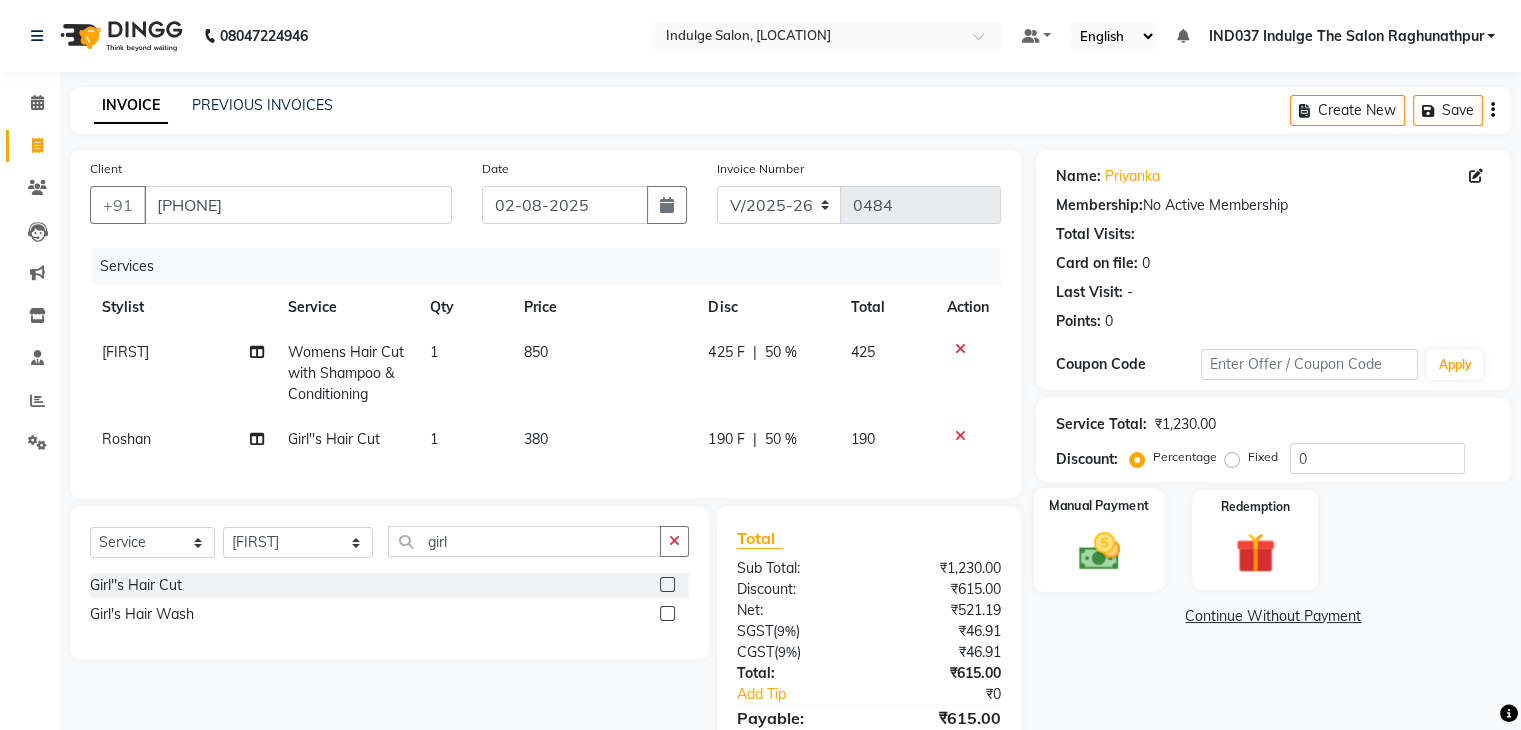 click on "Manual Payment" 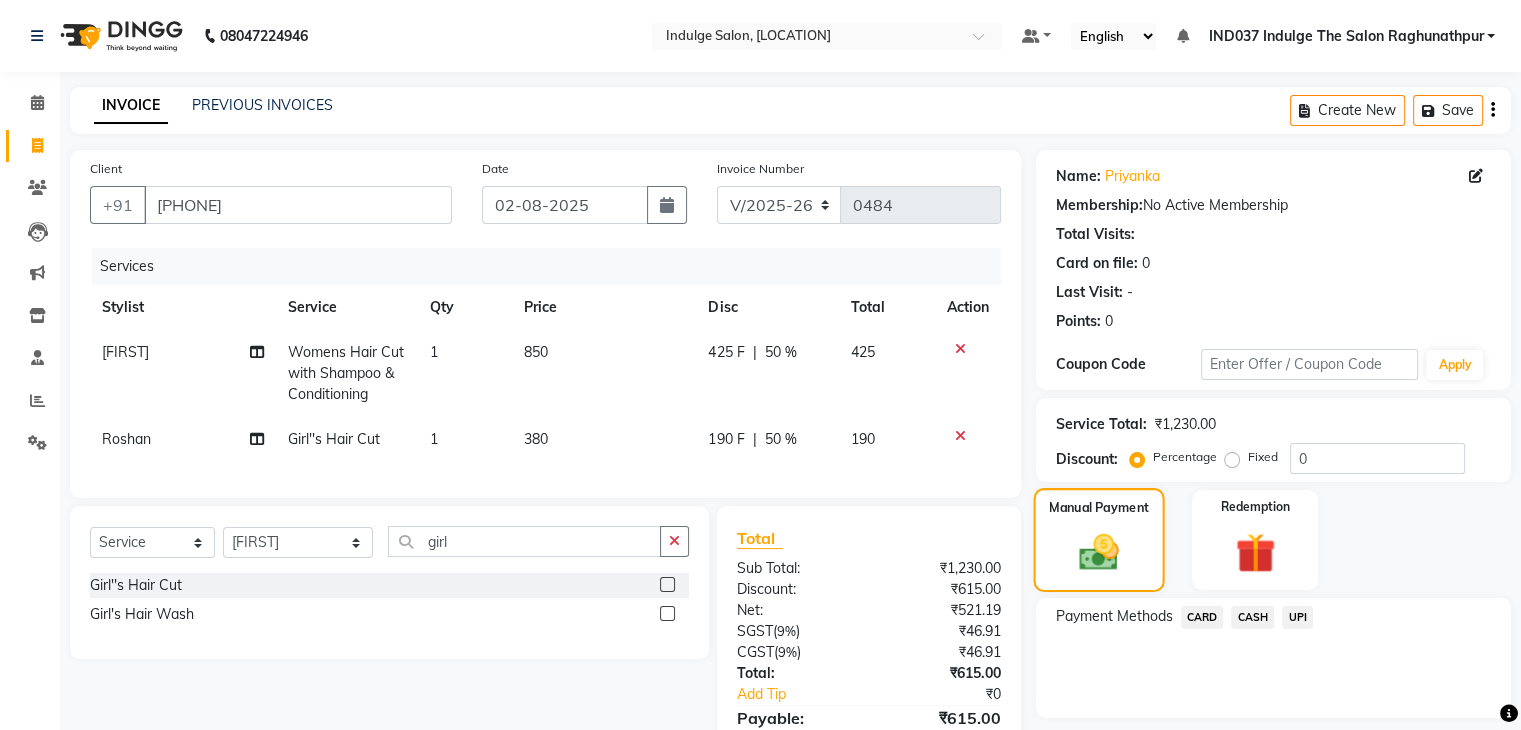 scroll, scrollTop: 116, scrollLeft: 0, axis: vertical 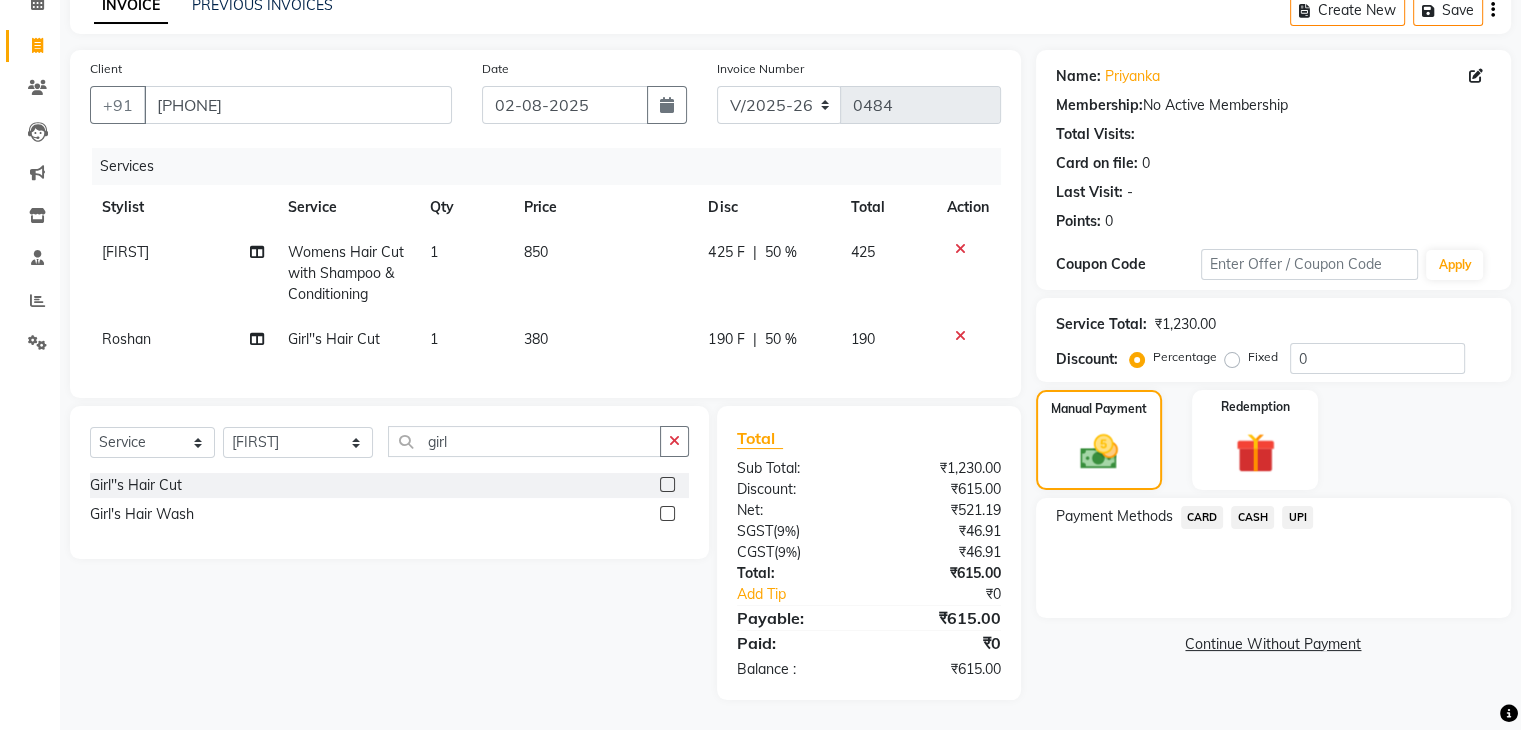 click on "UPI" 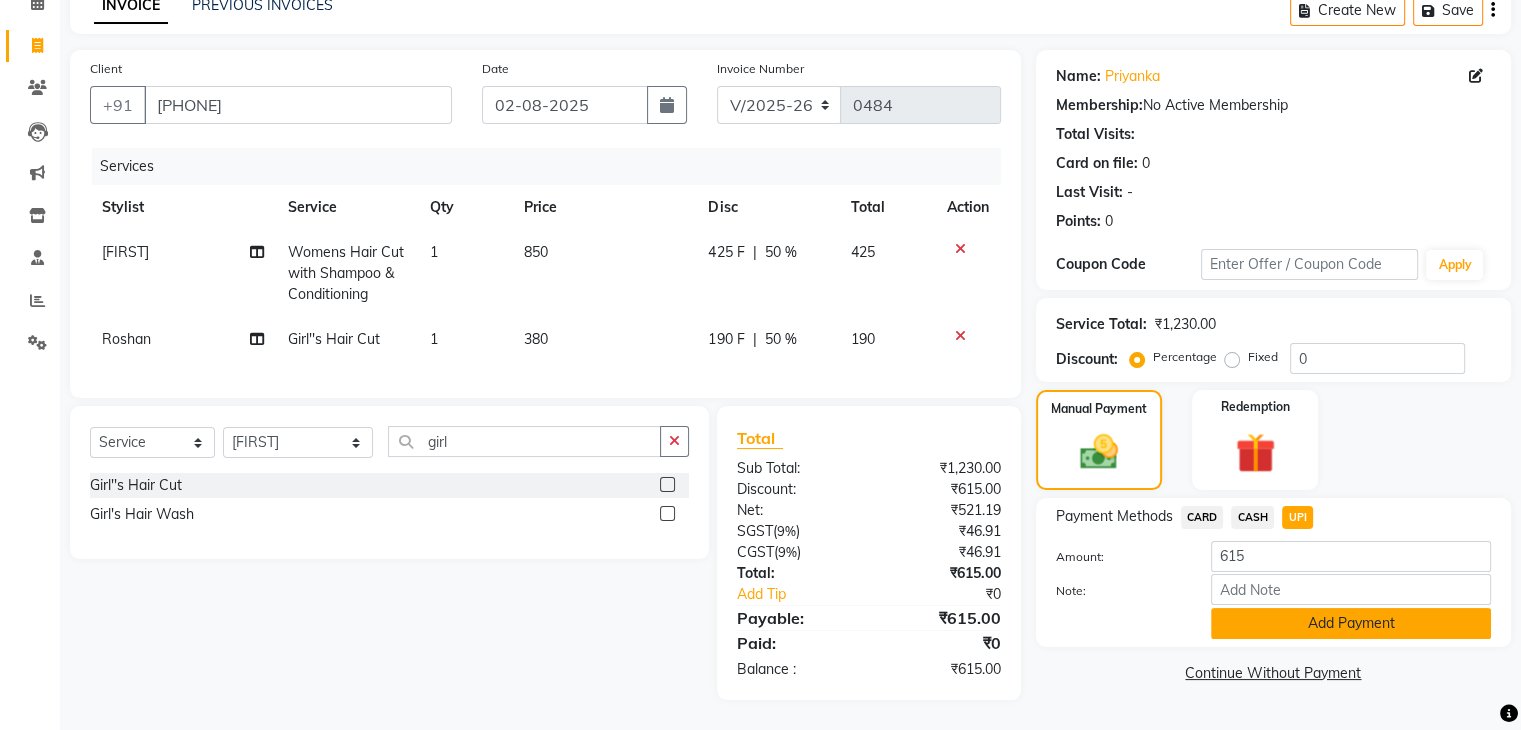 click on "Add Payment" 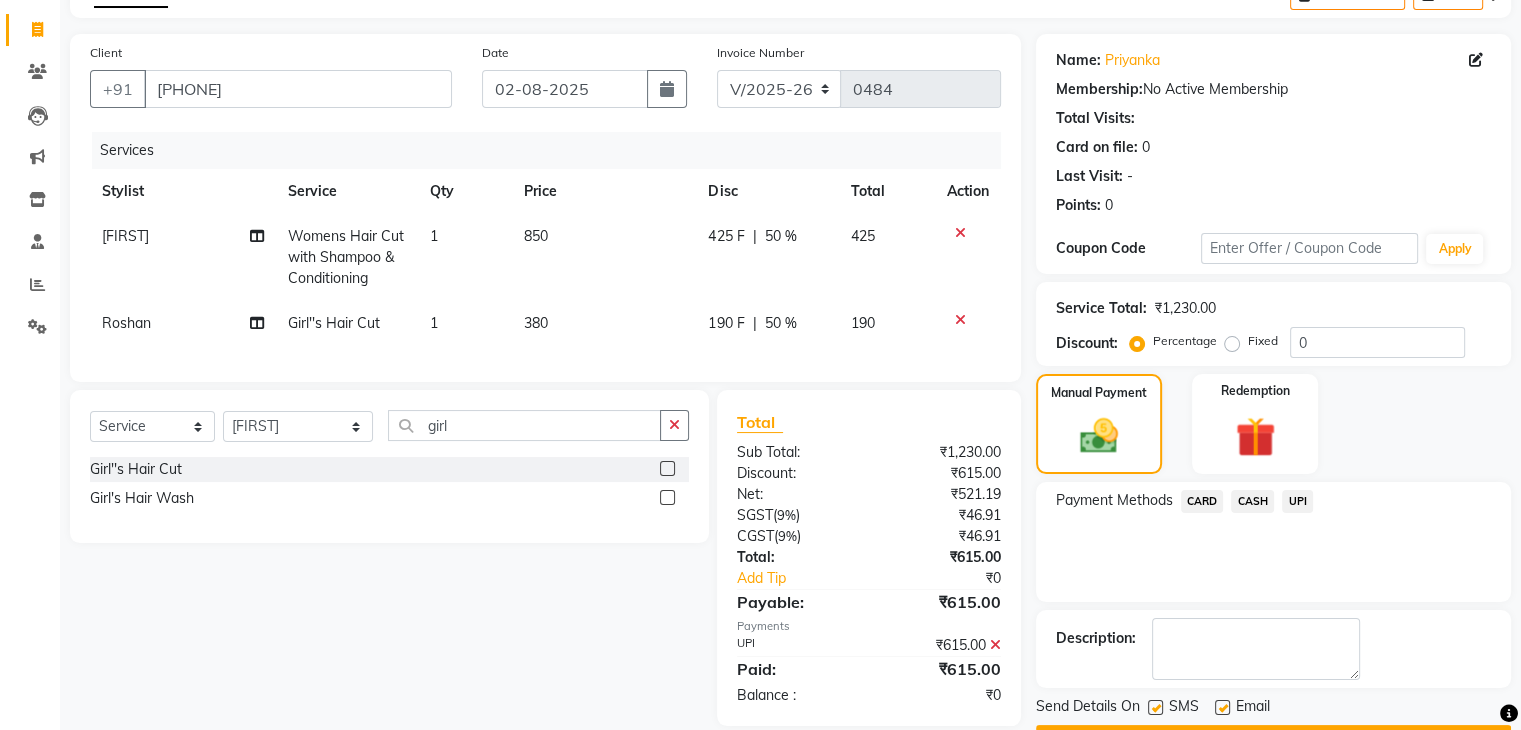 scroll, scrollTop: 171, scrollLeft: 0, axis: vertical 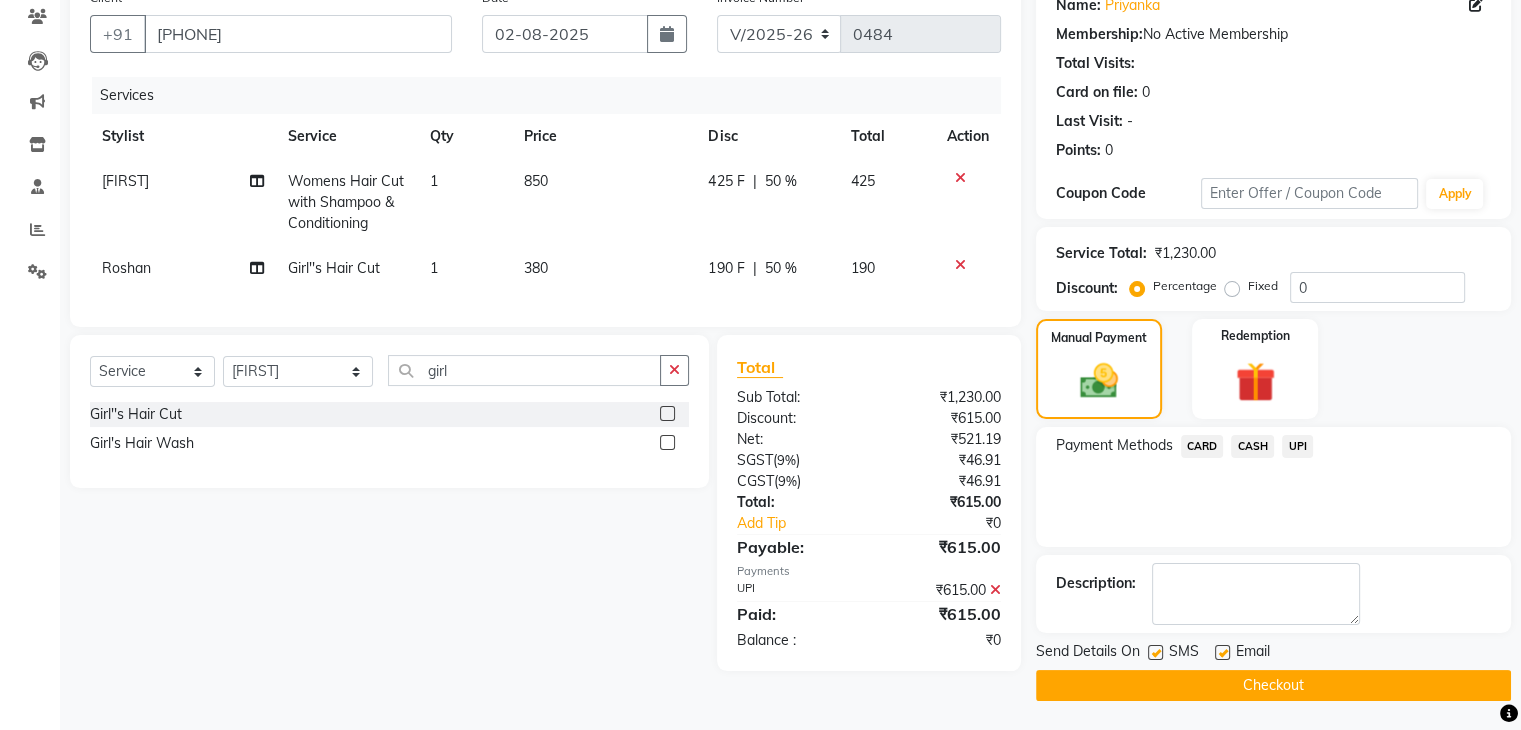 click 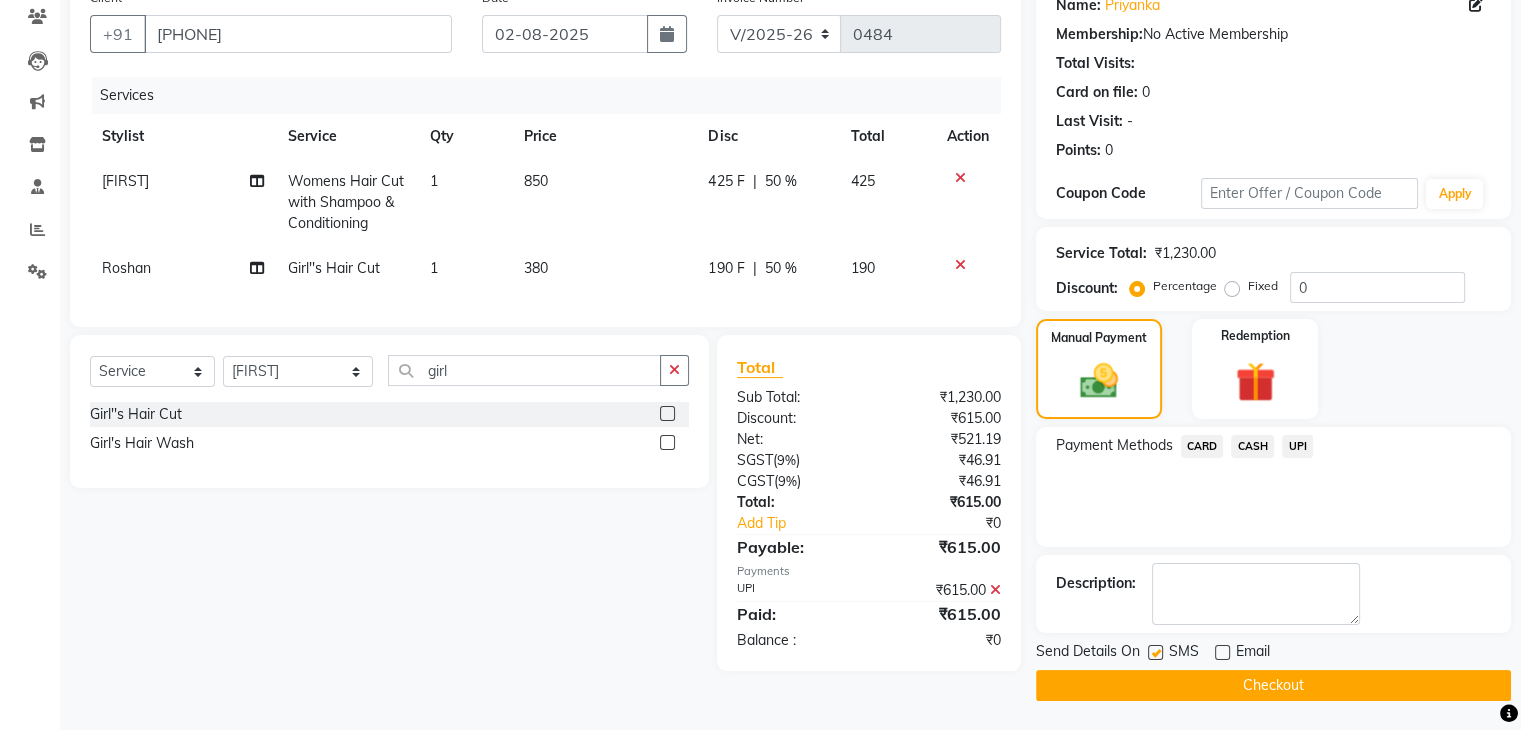 click on "INVOICE PREVIOUS INVOICES Create New   Save  Client +91 [PHONE] Date 02-08-2025 Invoice Number V/2025 V/2025-26 0484 Services Stylist Service Qty Price Disc Total Action [FIRST] [FIRST] Hair Cut with Shampoo & Conditioning 1 850 425 F | 50 % 425 Roshan Girl's Hair Cut 1 380 190 F | 50 % 190 Select Service Product Membership Package Voucher Prepaid Gift Card Select Stylist [FIRST] [FIRST] [FIRST] IND037 Indulge The Salon [LOCATION] [FIRST] Nazia [FIRST] Roshan [FIRST] [FIRST] [FIRST] girl Girl's Hair Cut Girl's Hair Wash Total Sub Total: ₹1,230.00 Discount: ₹615.00 Net: ₹521.19 SGST ( 9% ) ₹46.91 CGST ( 9% ) ₹46.91 Total: ₹615.00 Add Tip ₹0 Payable: ₹615.00 Payments UPI ₹615.00 Paid: ₹615.00 Balance : ₹0 Name: [FIRST]  Membership:  No Active Membership  Total Visits:   Card on file:  0 Last Visit:   - Points:   0  Coupon Code Apply Service Total:  ₹1,230.00  Discount:  Percentage   Fixed  0 Manual Payment Redemption Payment Methods  CARD   CASH   UPI  Description: SMS" 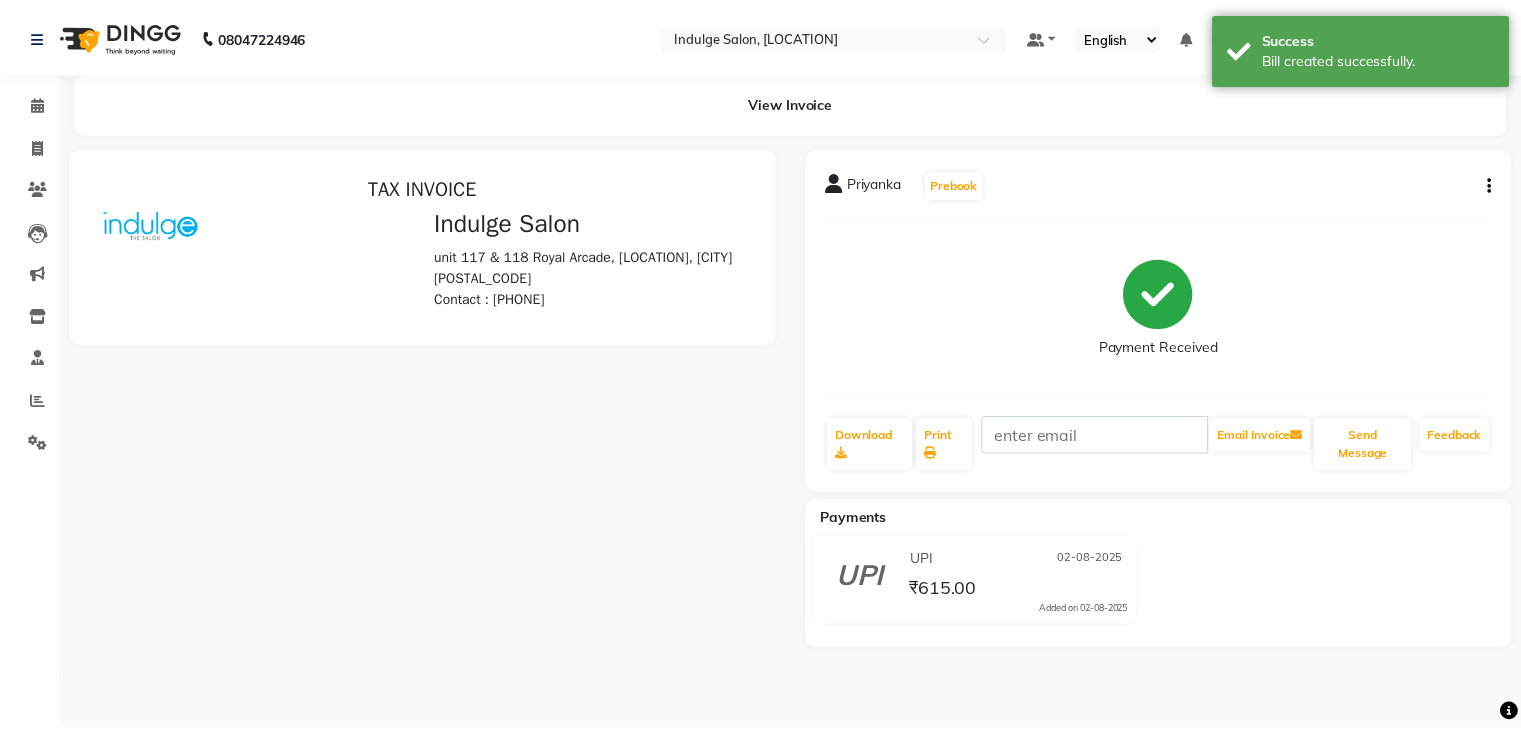 scroll, scrollTop: 0, scrollLeft: 0, axis: both 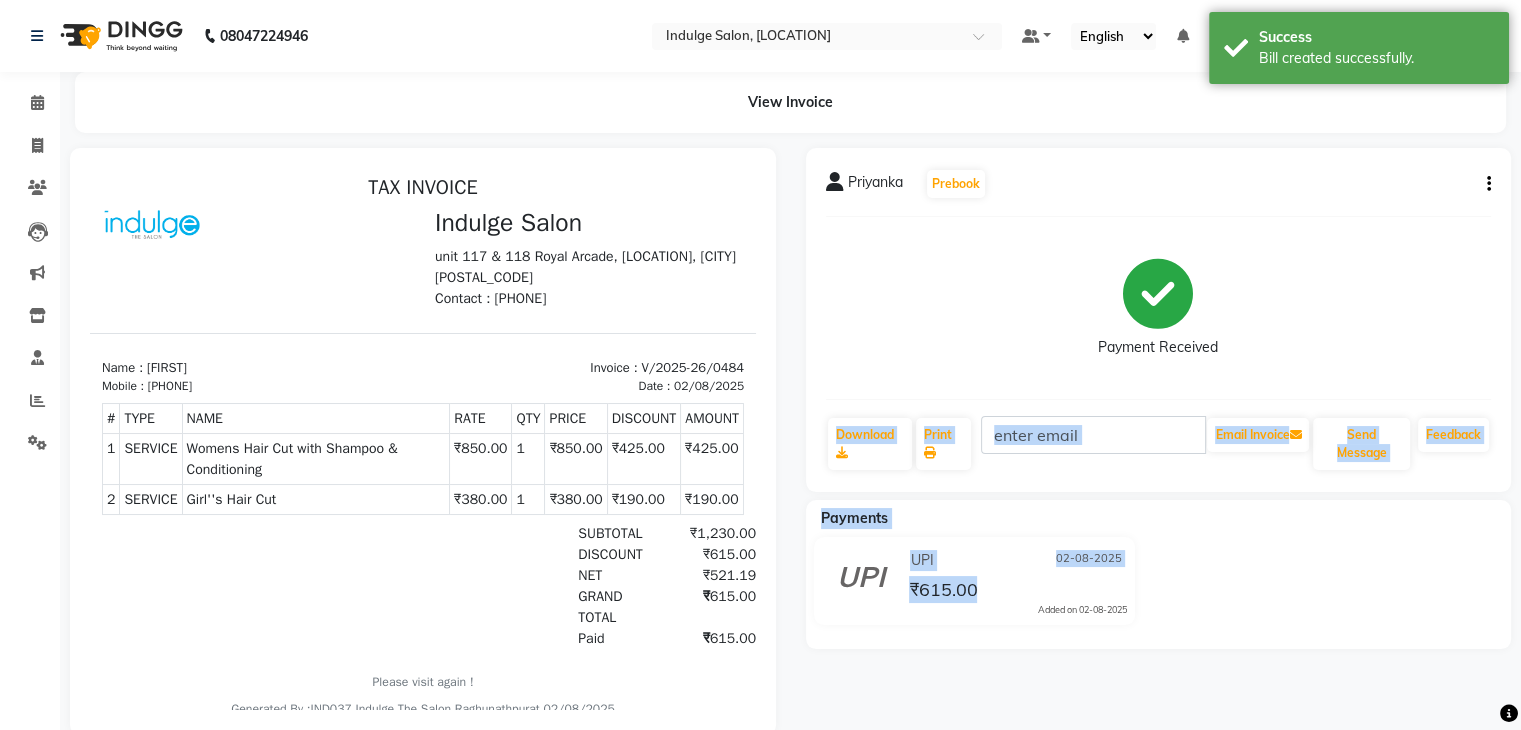 drag, startPoint x: 1252, startPoint y: 678, endPoint x: 795, endPoint y: 413, distance: 528.27454 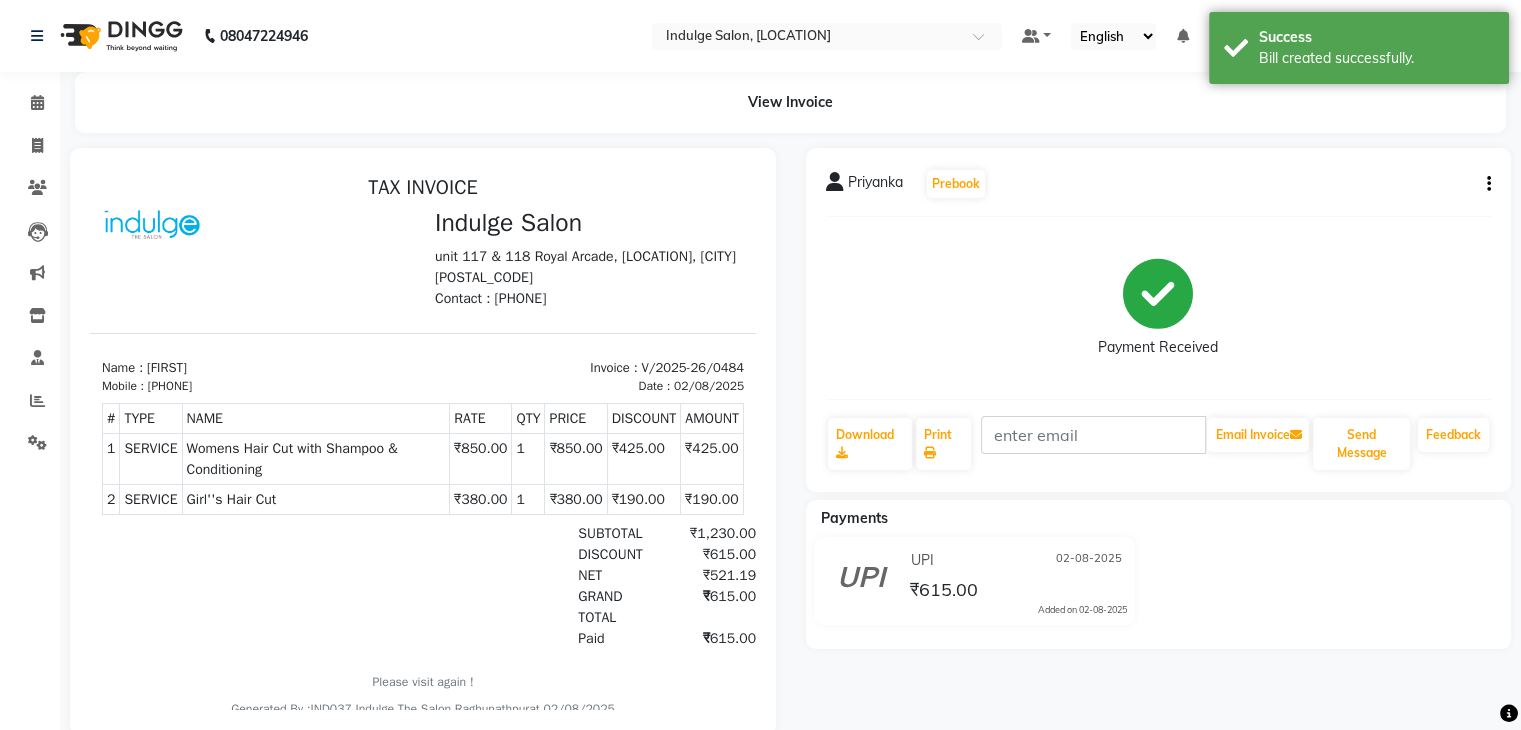 click on "Payment Received" 